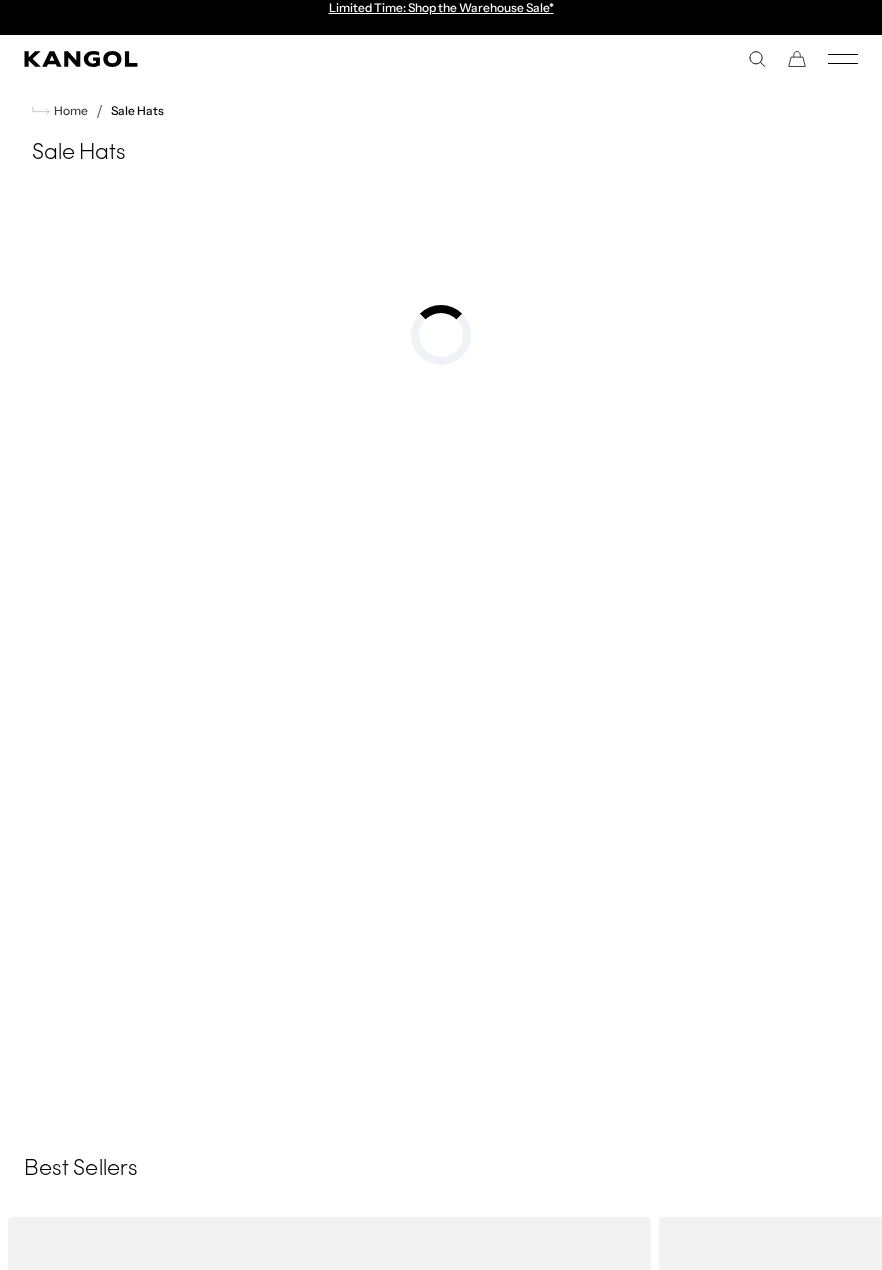scroll, scrollTop: 0, scrollLeft: 0, axis: both 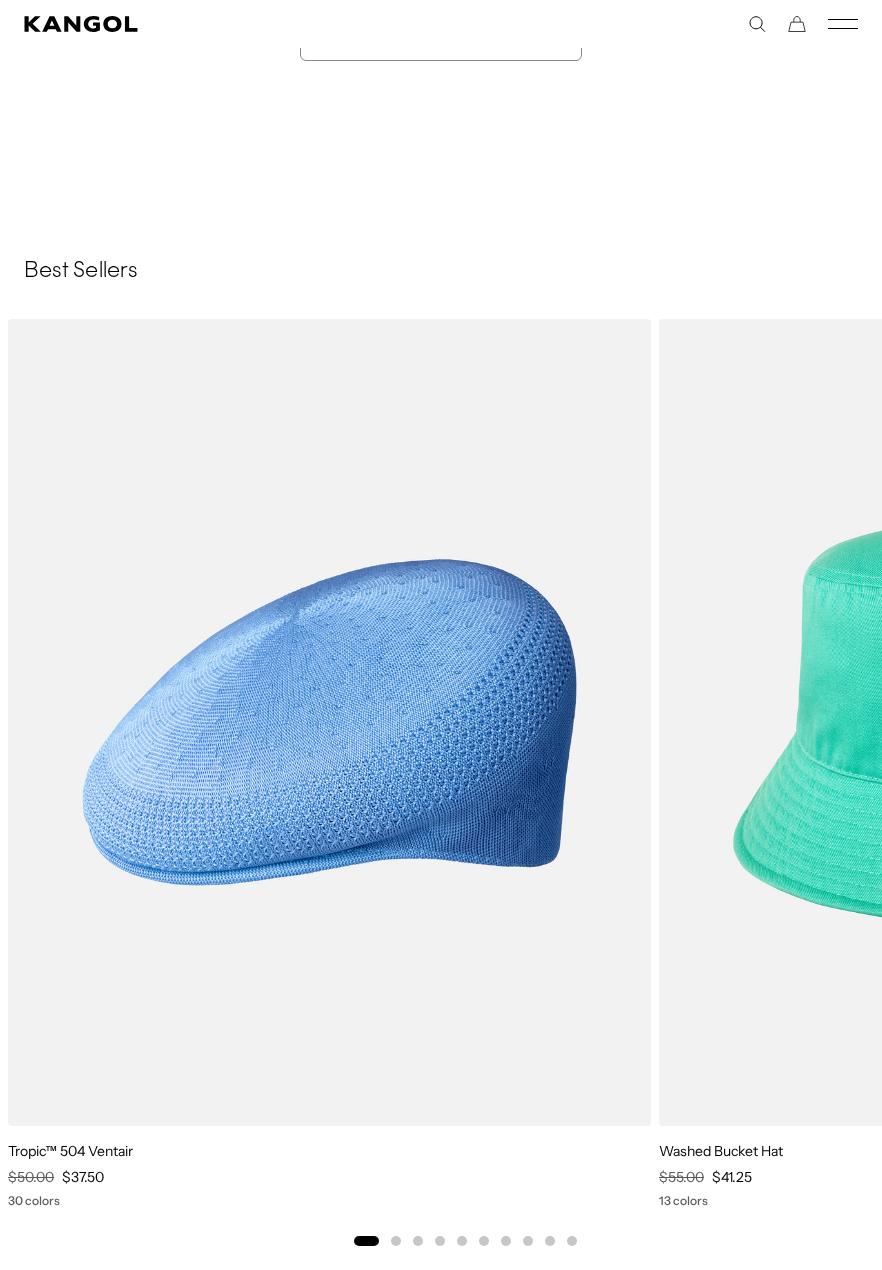 click at bounding box center [0, 0] 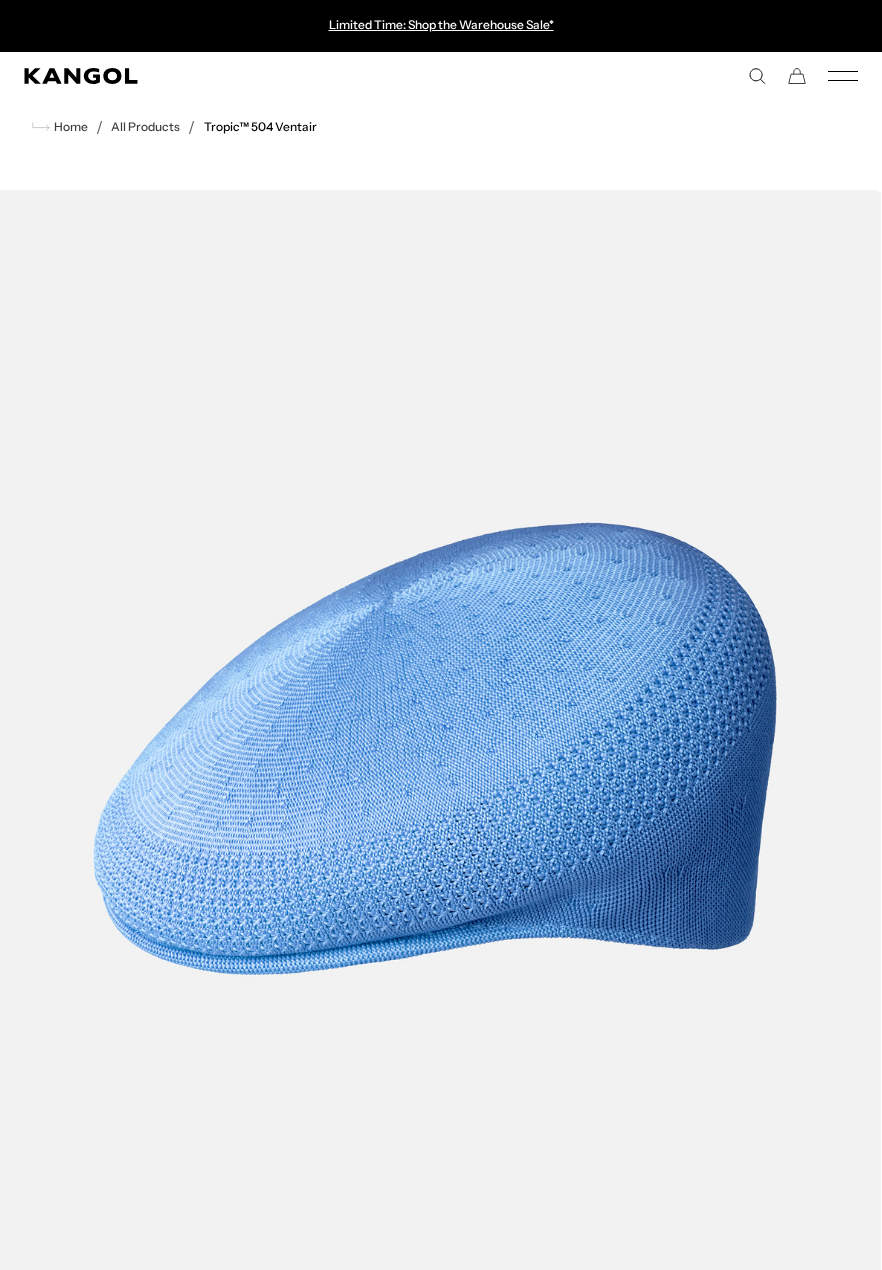 scroll, scrollTop: 0, scrollLeft: 0, axis: both 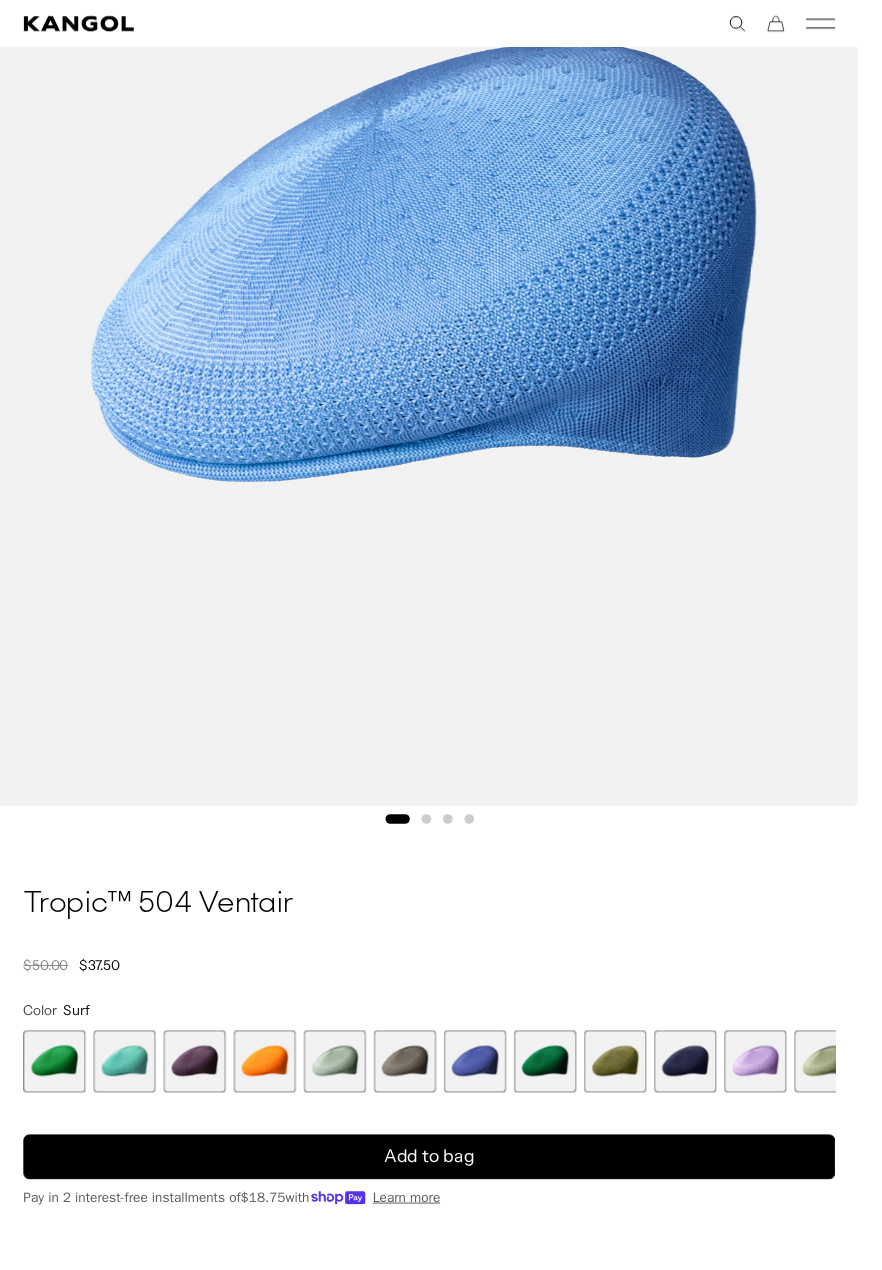 click at bounding box center [704, 1090] 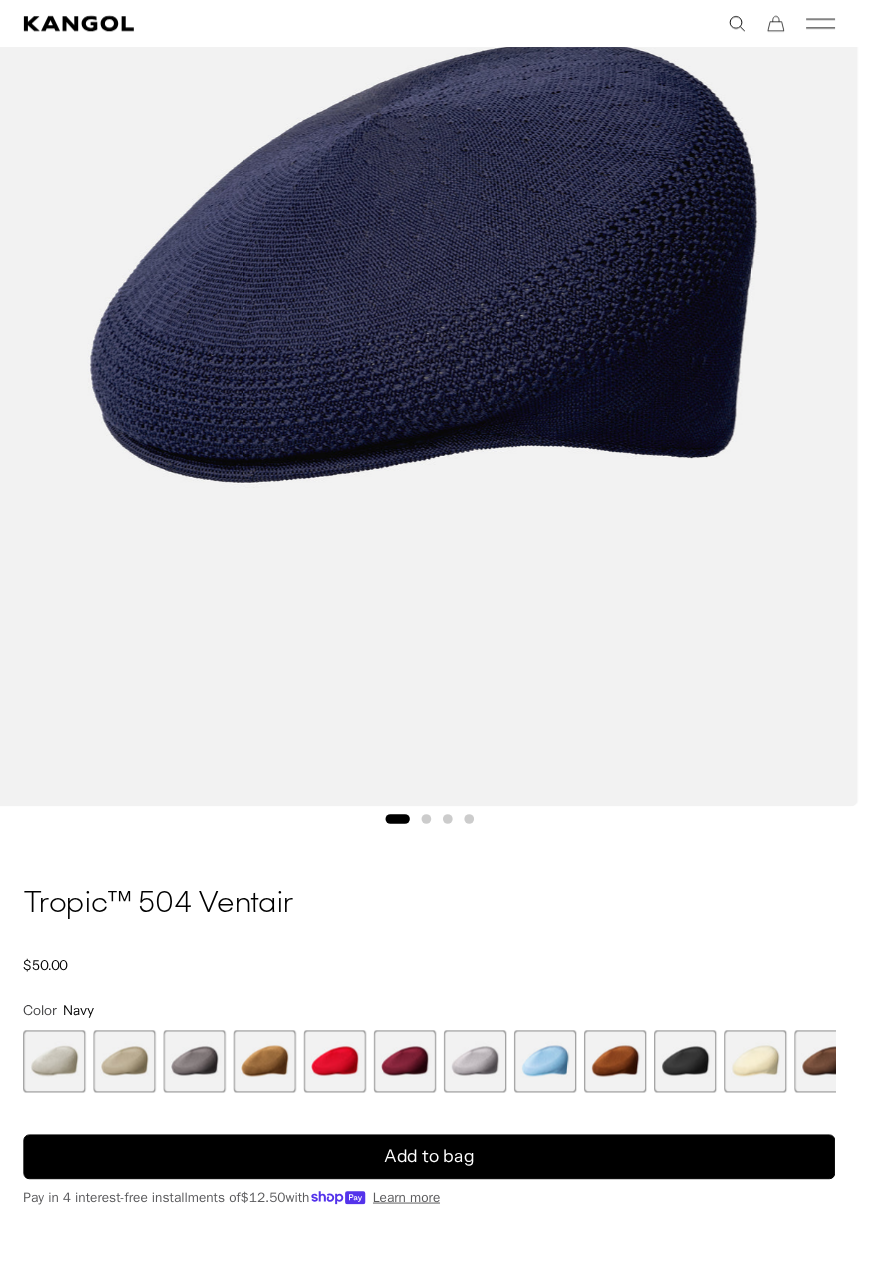 scroll, scrollTop: 0, scrollLeft: 412, axis: horizontal 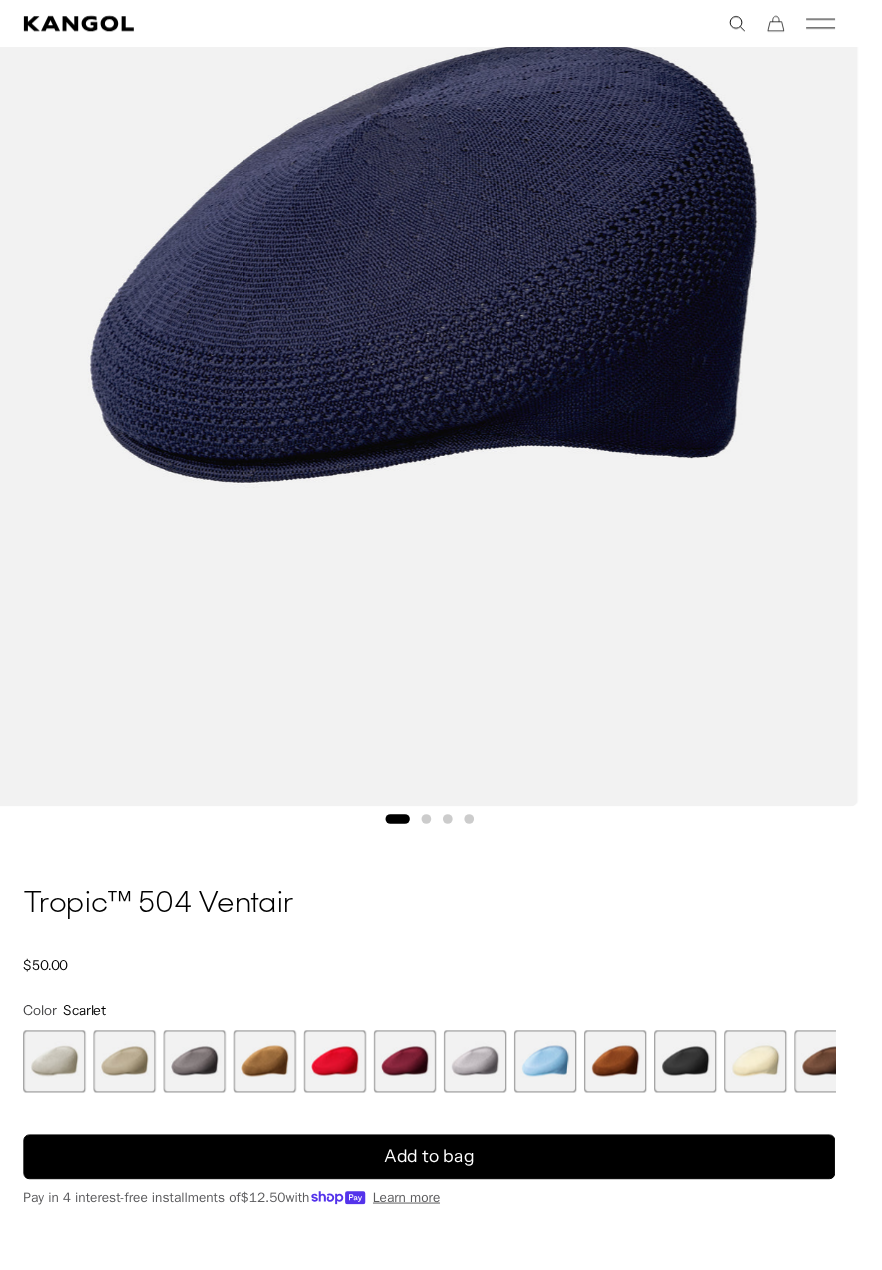 click at bounding box center [416, 1090] 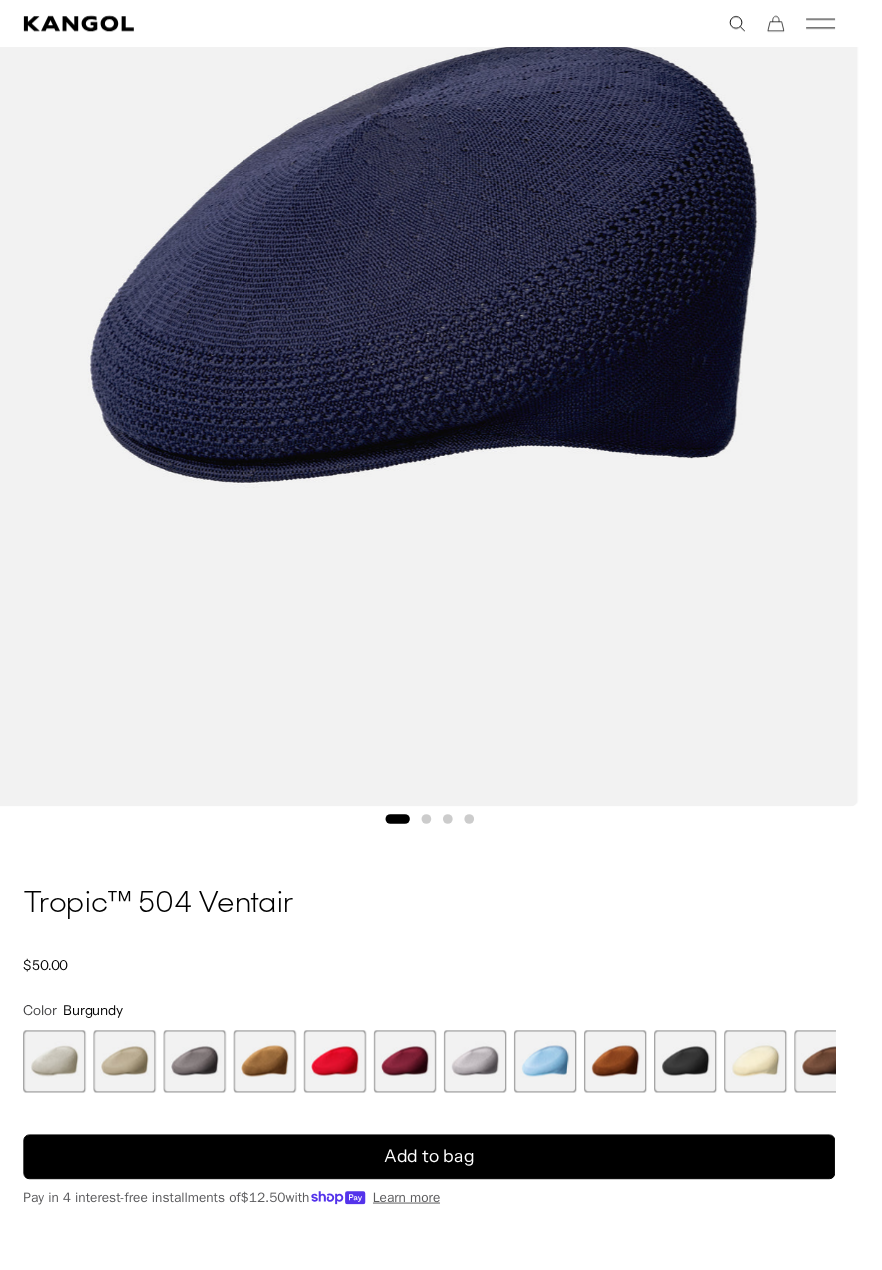 click at bounding box center (488, 1090) 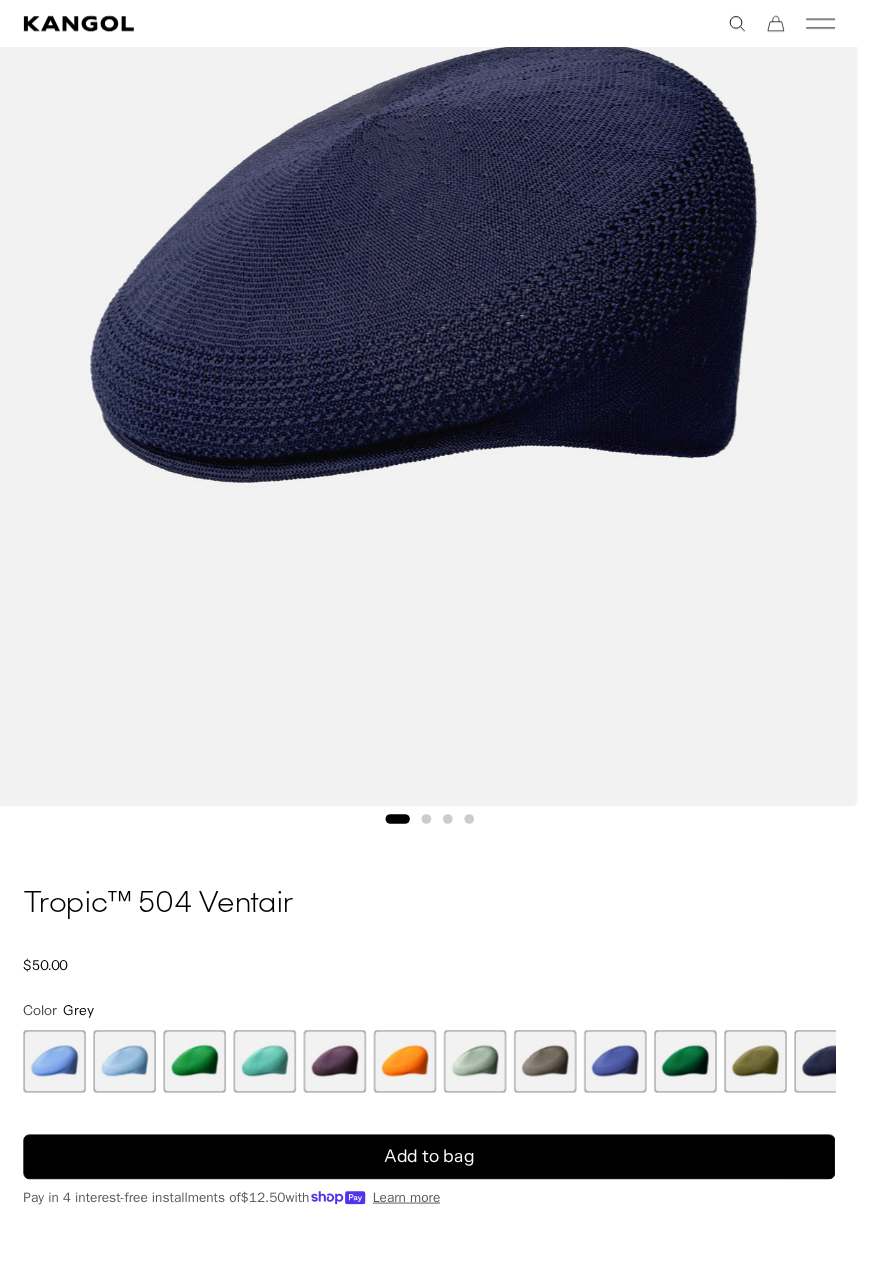 scroll, scrollTop: 0, scrollLeft: 412, axis: horizontal 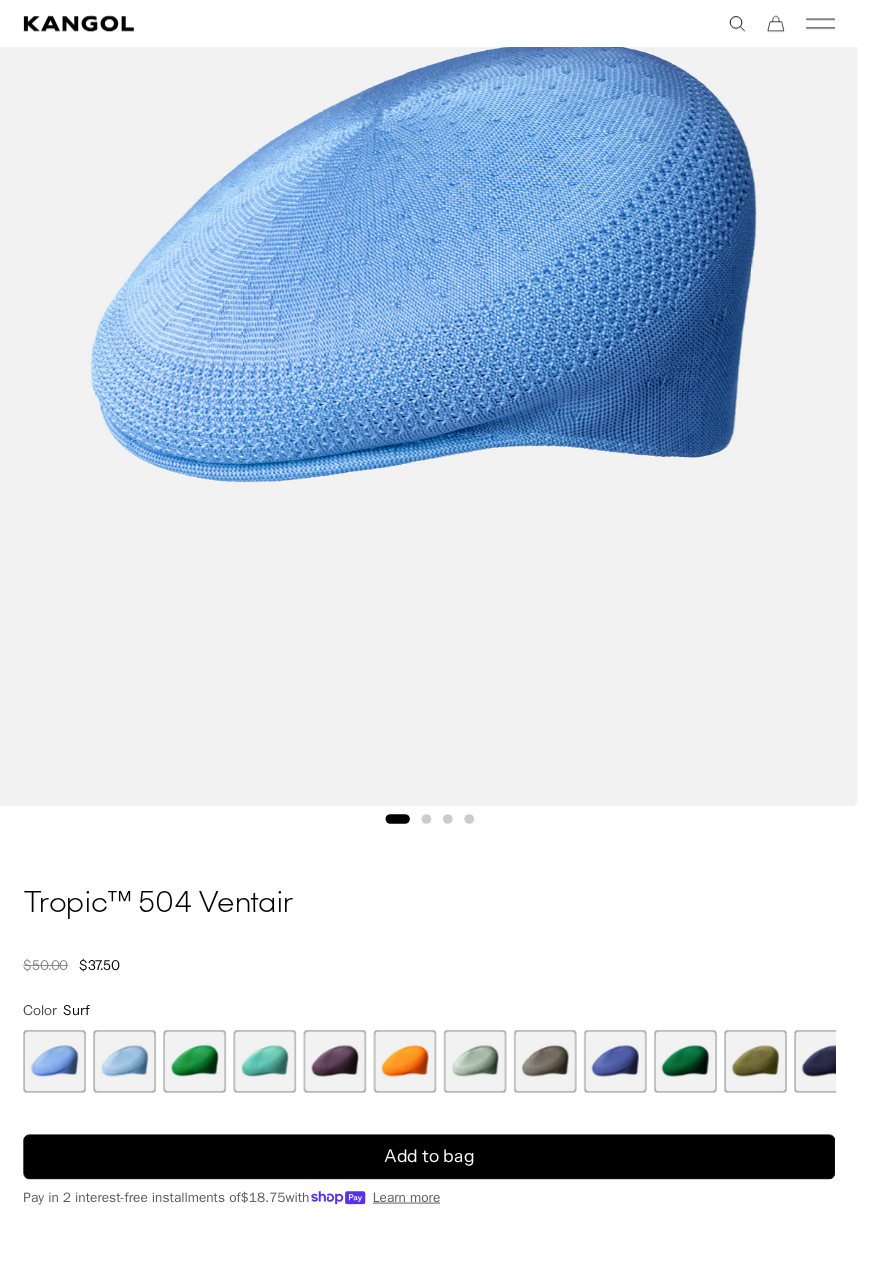click at bounding box center [128, 1090] 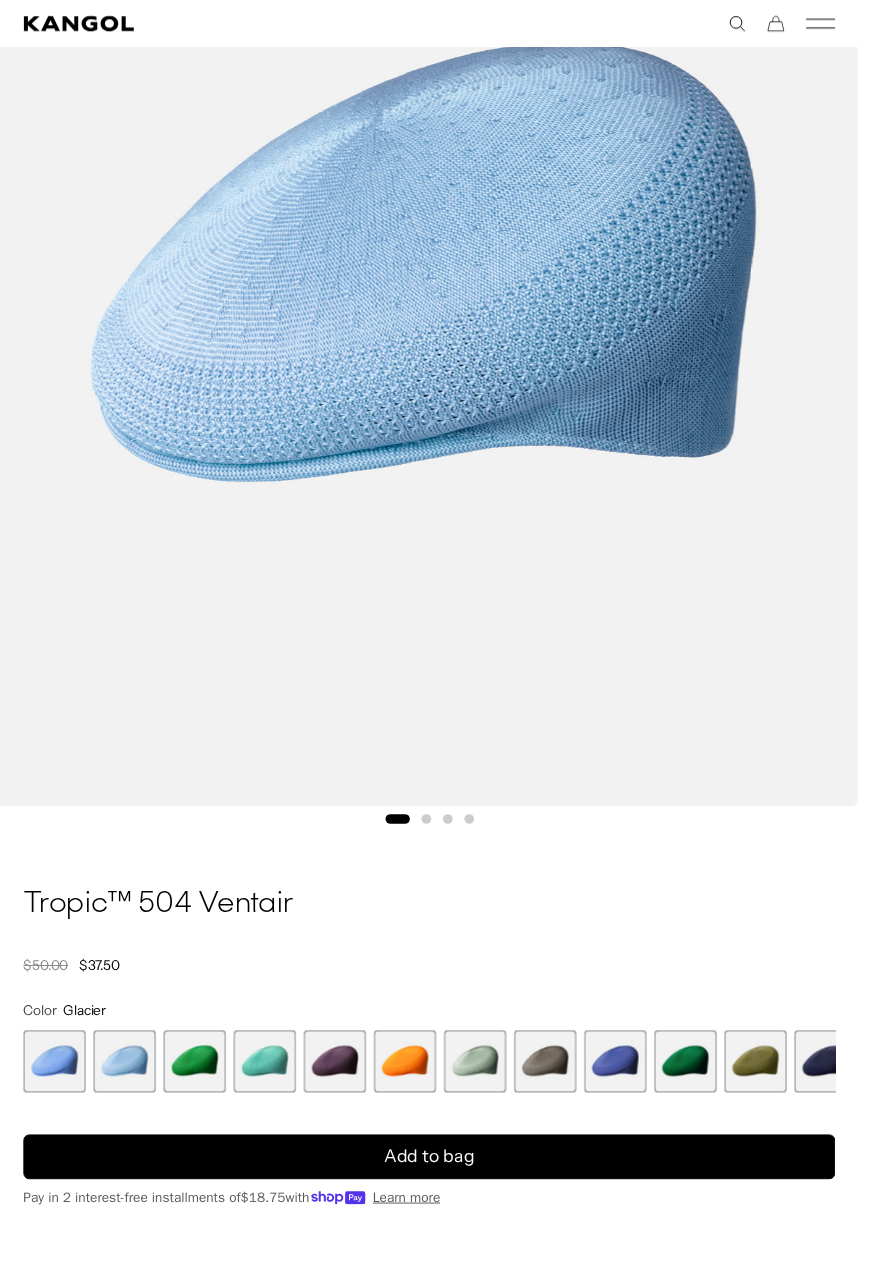 scroll, scrollTop: 0, scrollLeft: 412, axis: horizontal 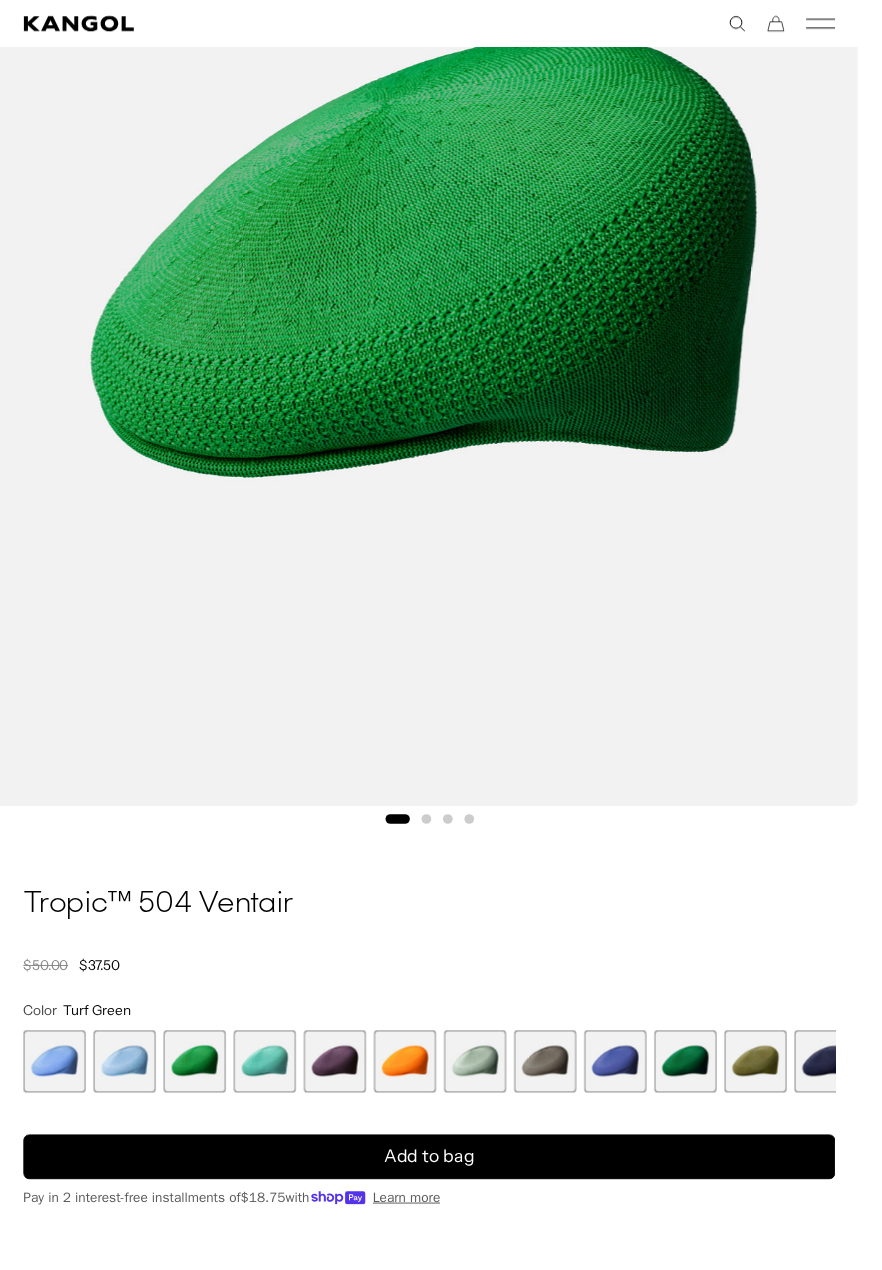 click at bounding box center (416, 1090) 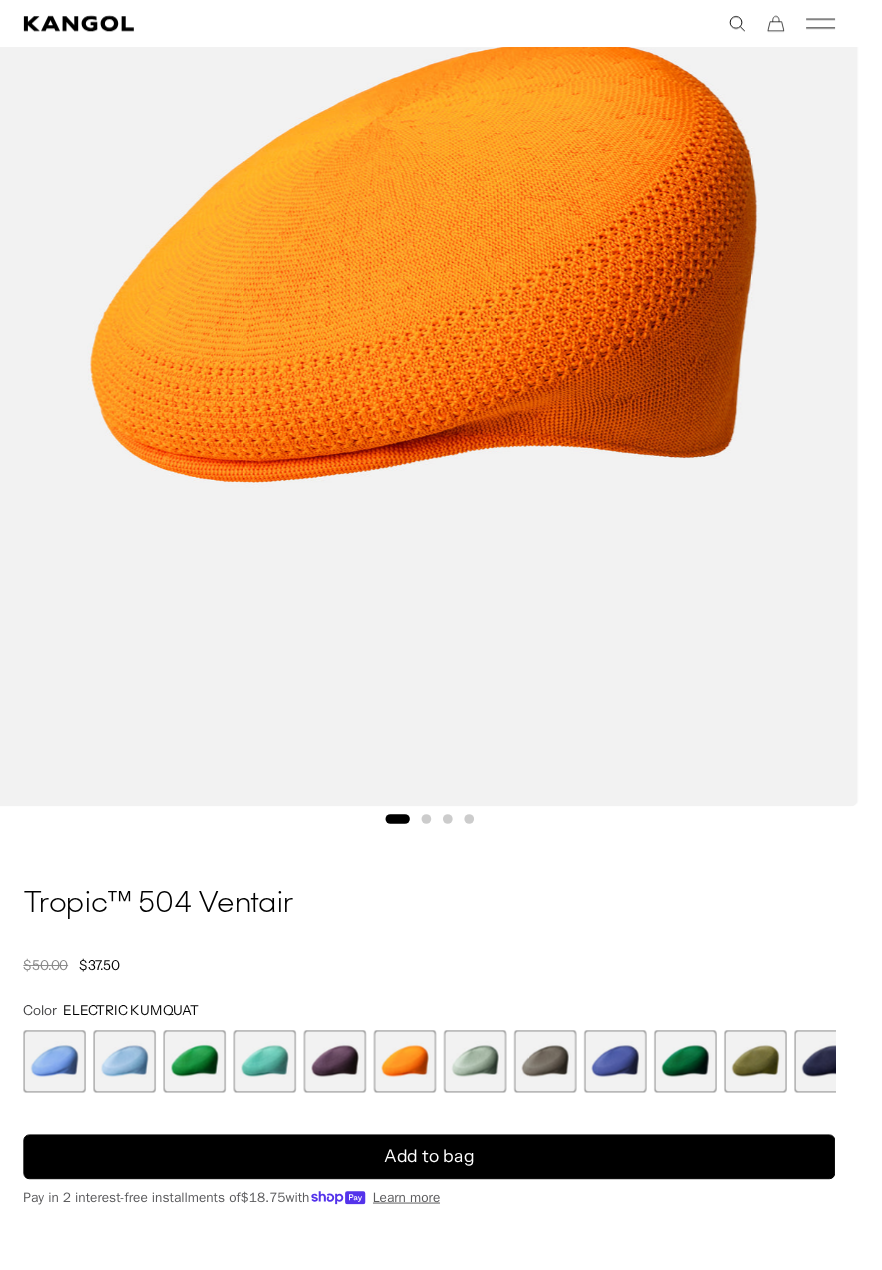 scroll, scrollTop: 0, scrollLeft: 412, axis: horizontal 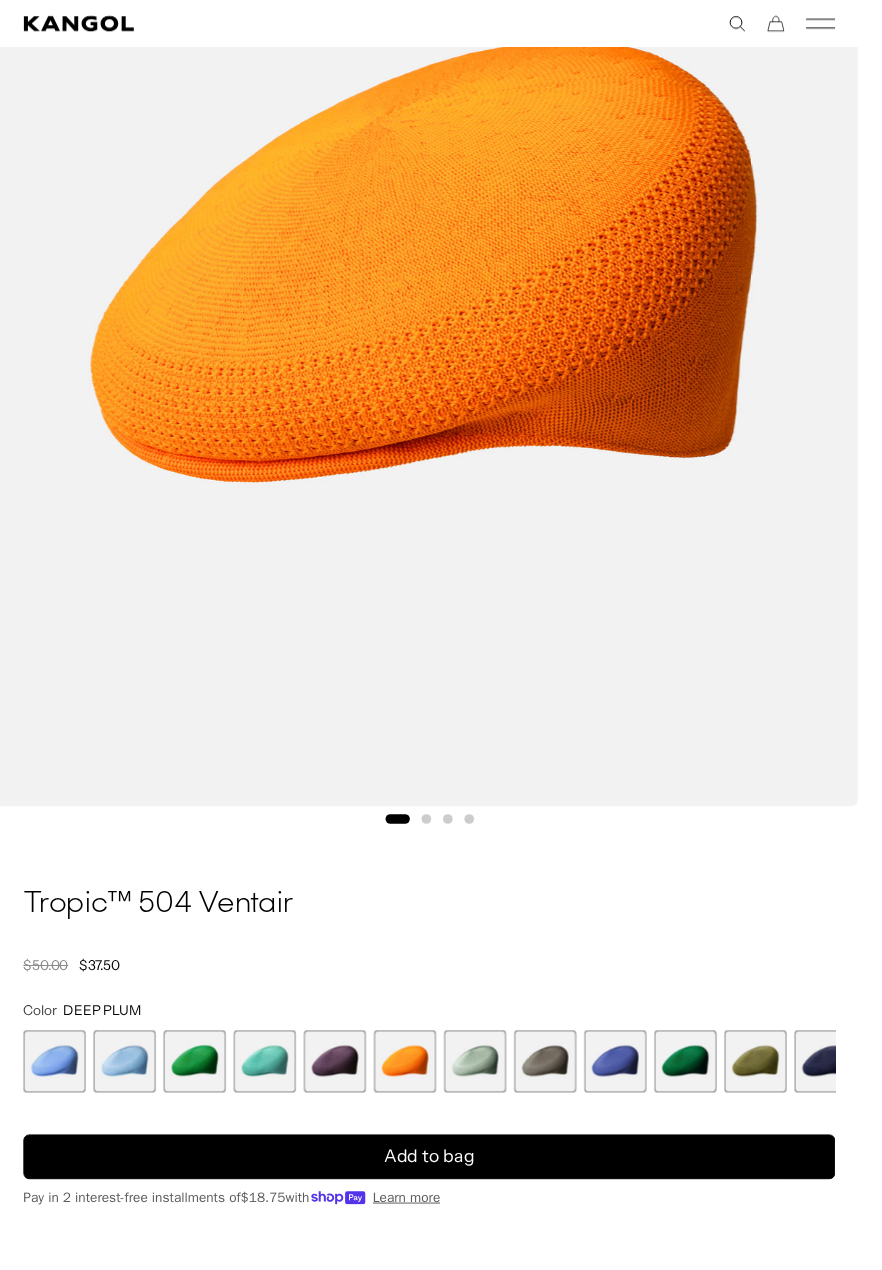 click at bounding box center (488, 1090) 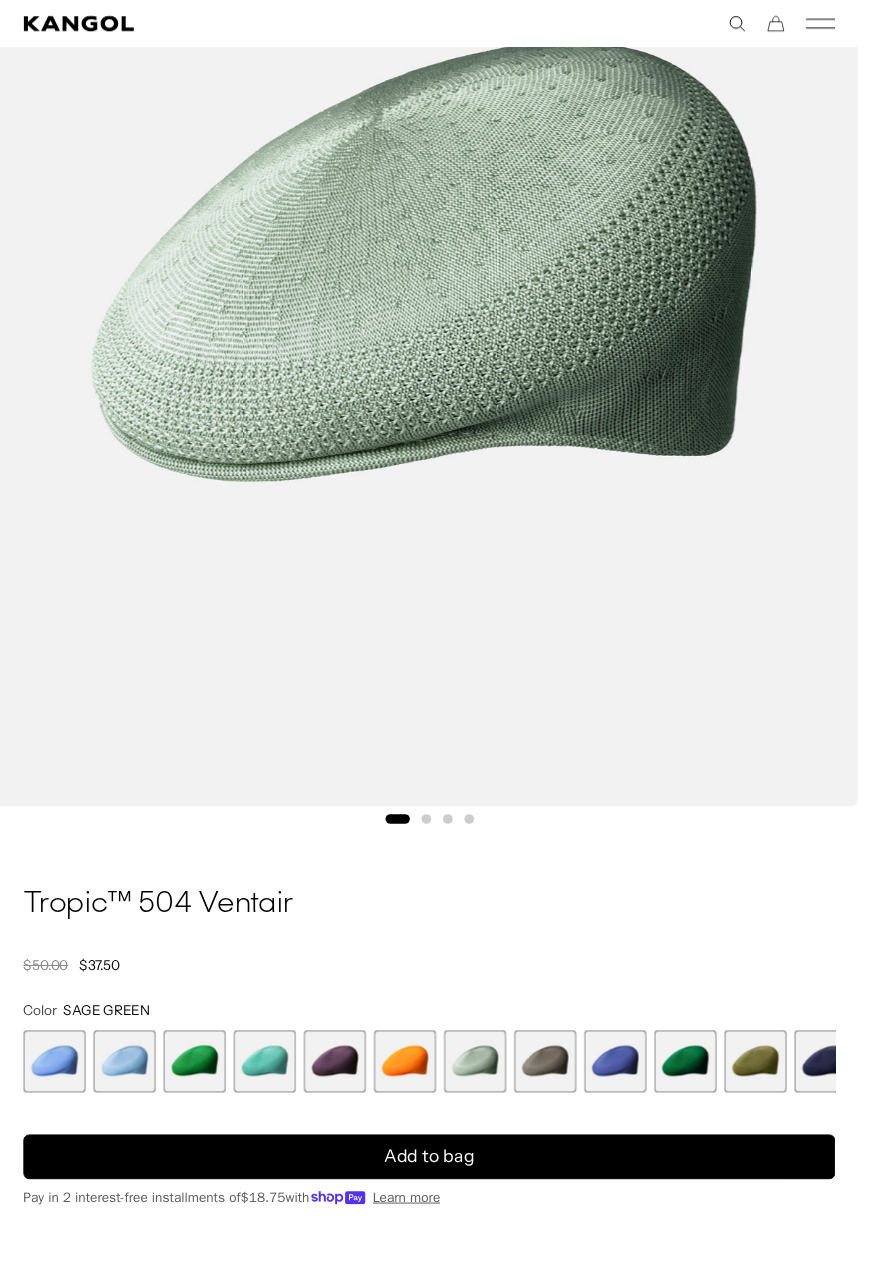scroll, scrollTop: 0, scrollLeft: 412, axis: horizontal 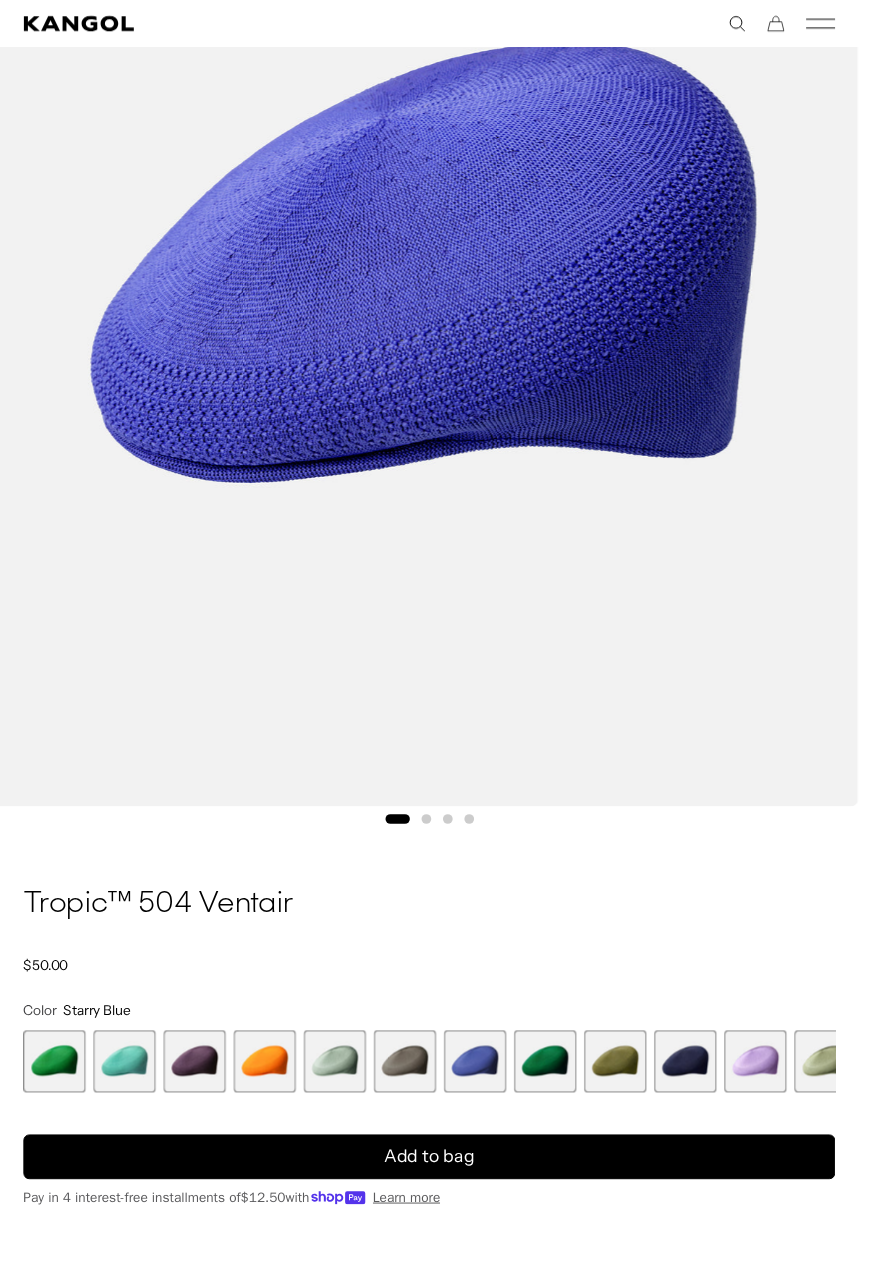 click at bounding box center [704, 1090] 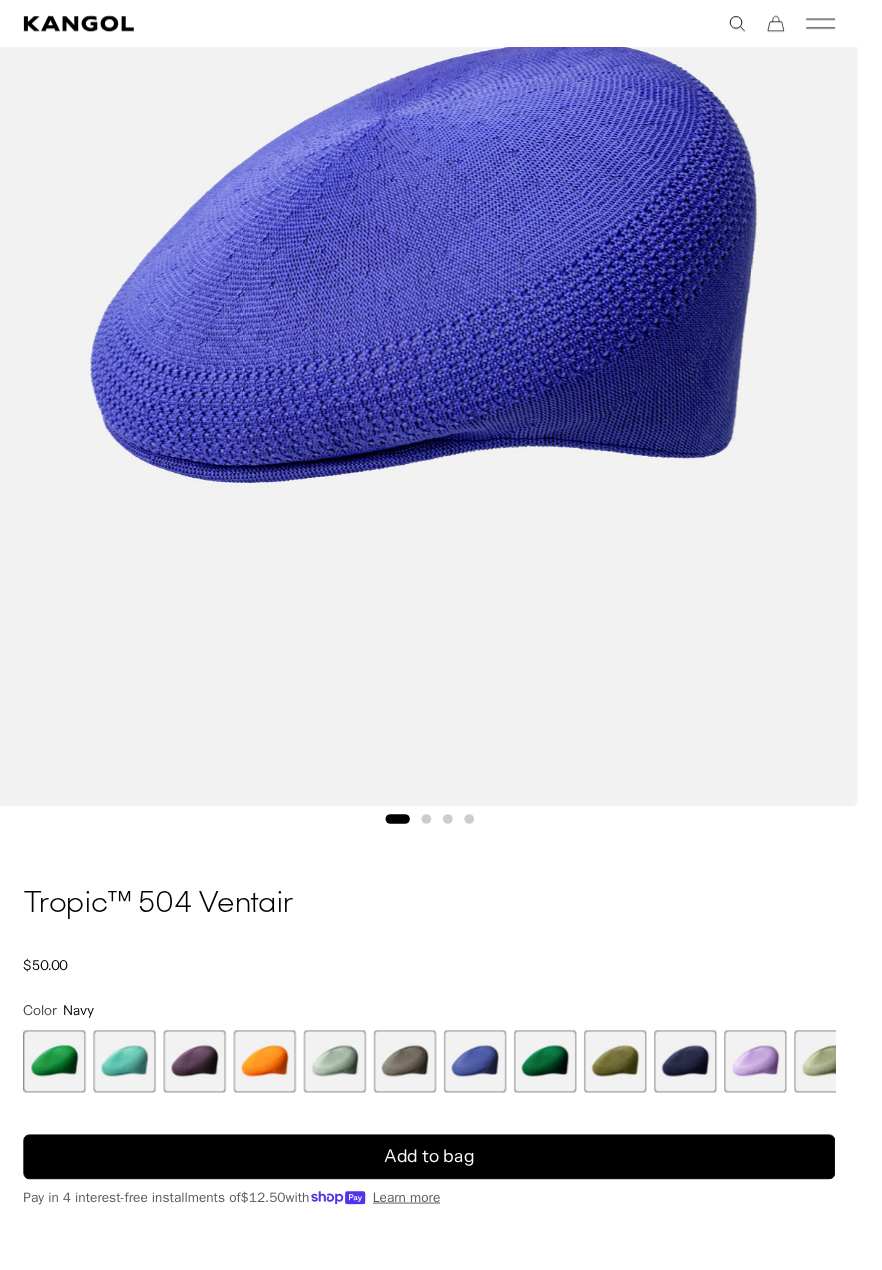 scroll, scrollTop: 0, scrollLeft: 0, axis: both 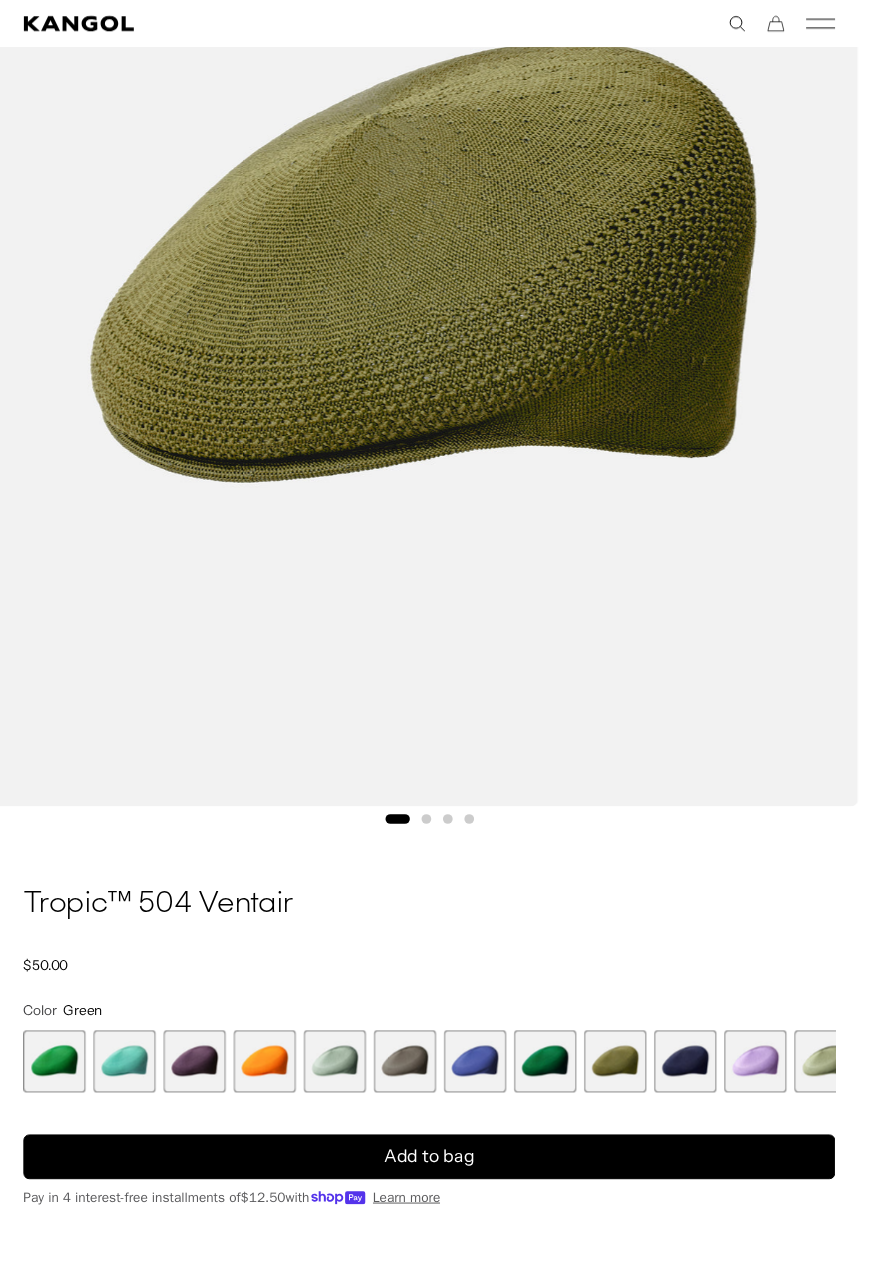 click at bounding box center [560, 1090] 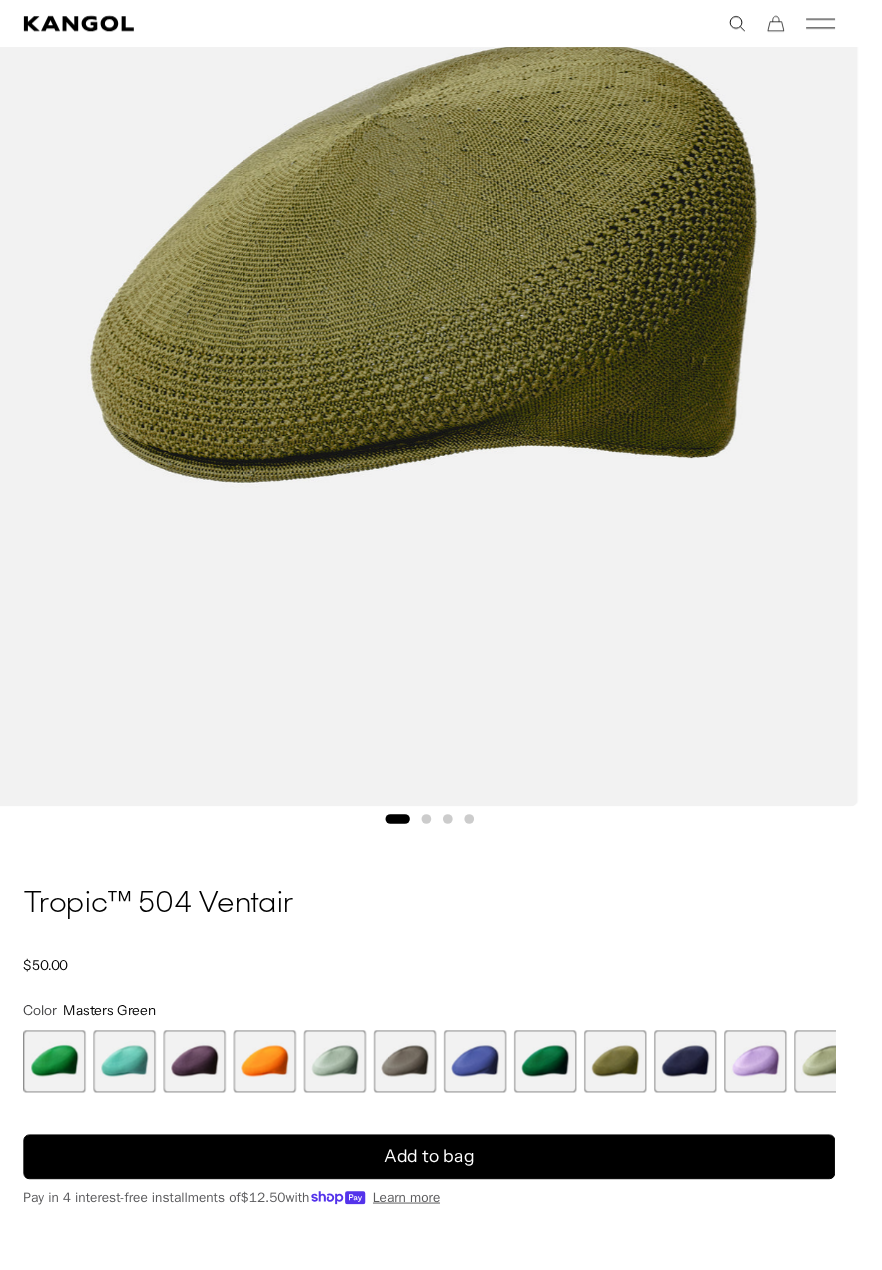 scroll, scrollTop: 0, scrollLeft: 0, axis: both 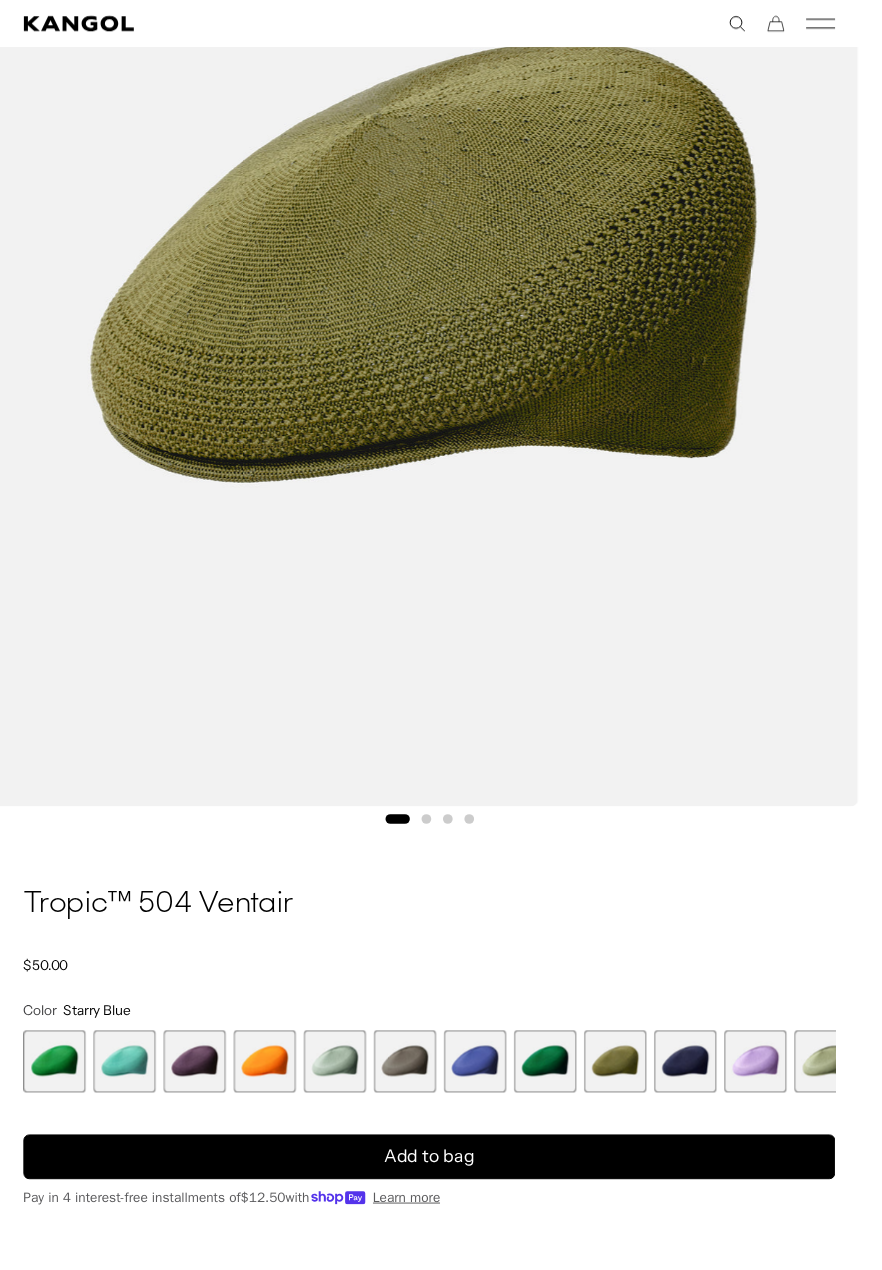 click at bounding box center (416, 1090) 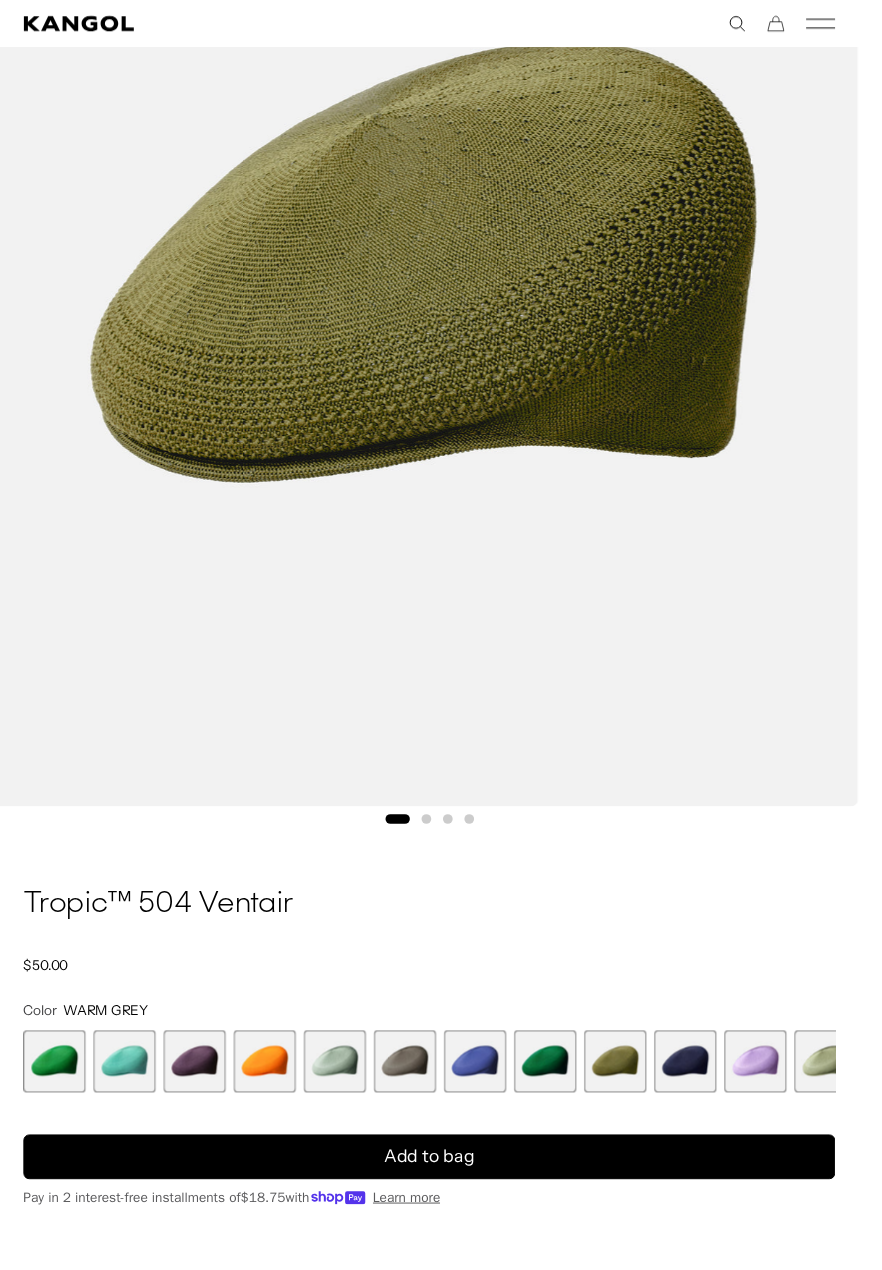 click at bounding box center (344, 1090) 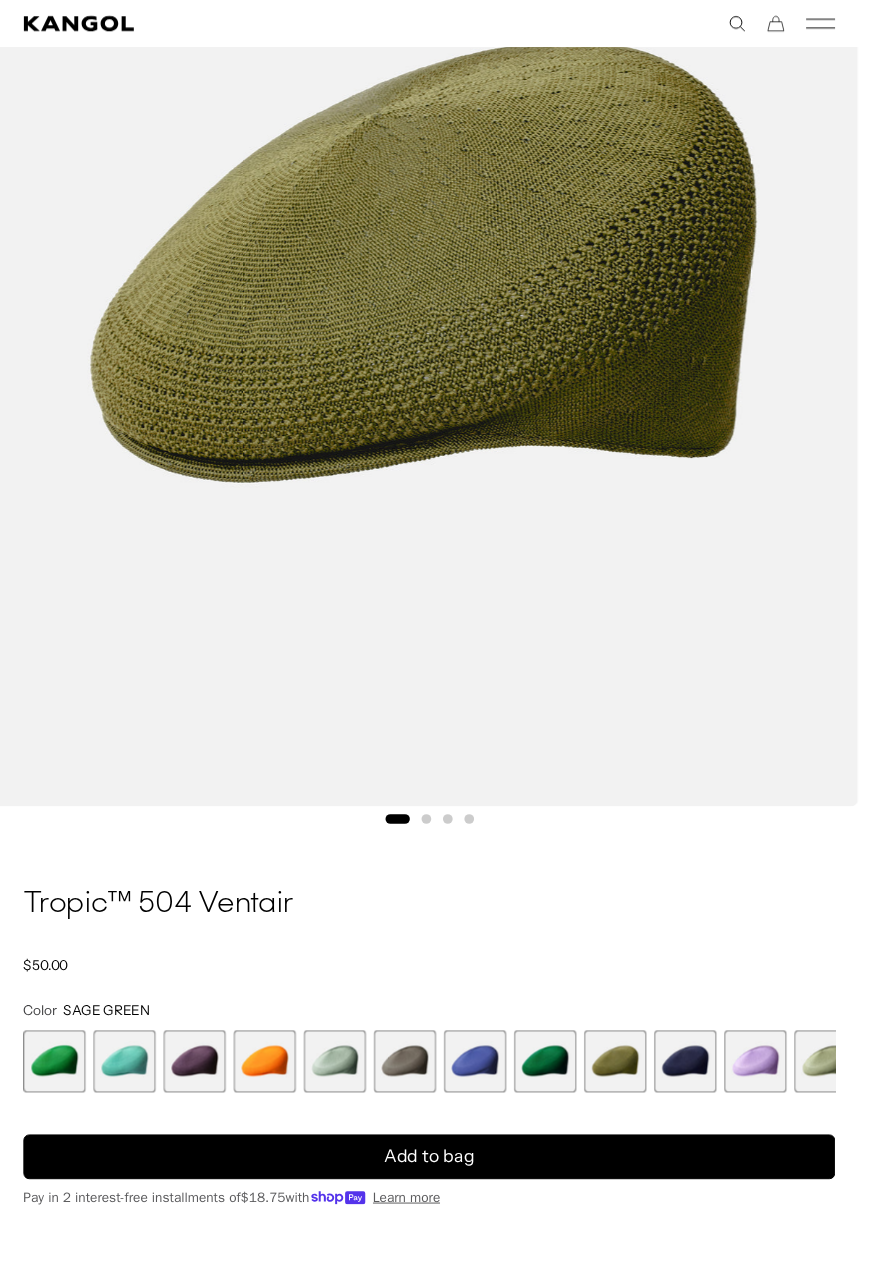 scroll, scrollTop: 0, scrollLeft: 0, axis: both 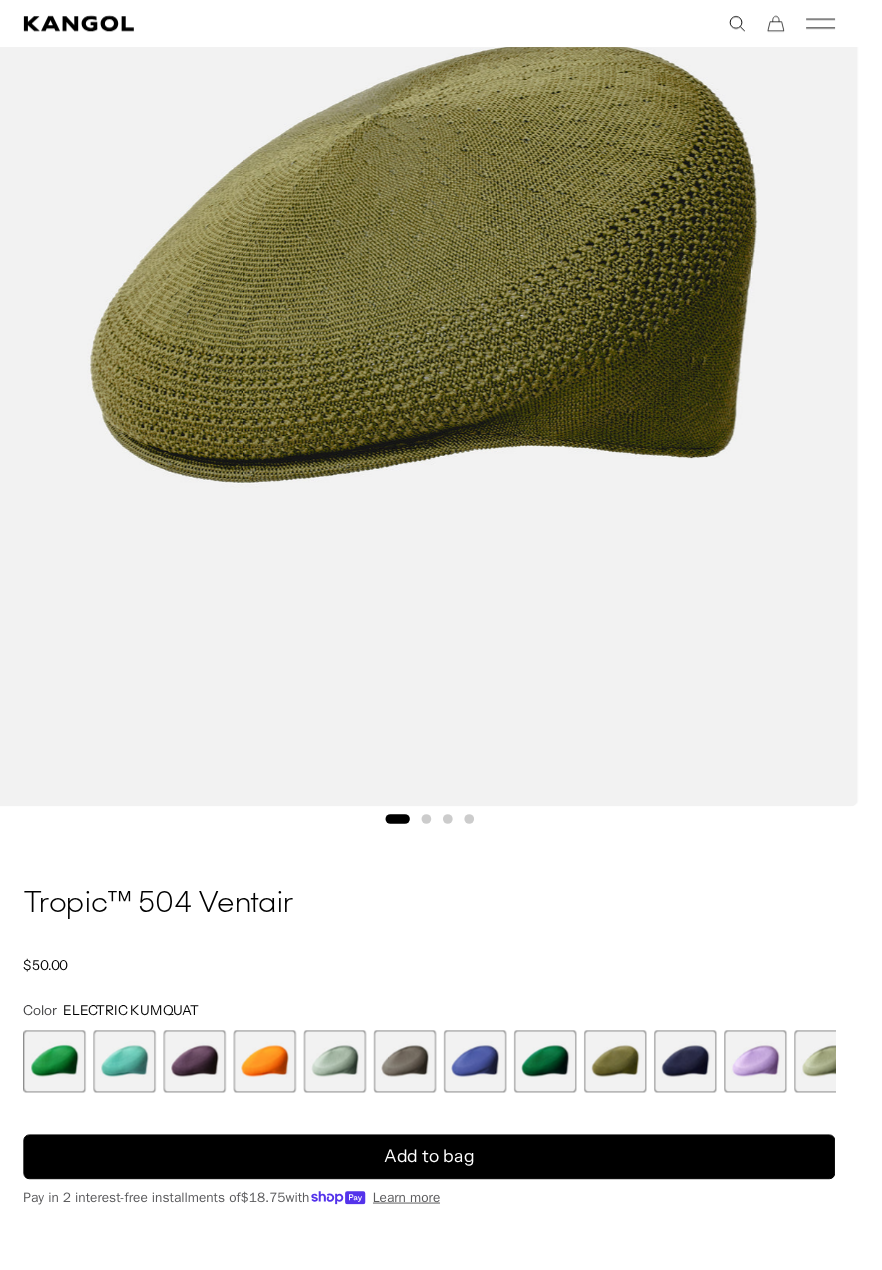click at bounding box center [200, 1090] 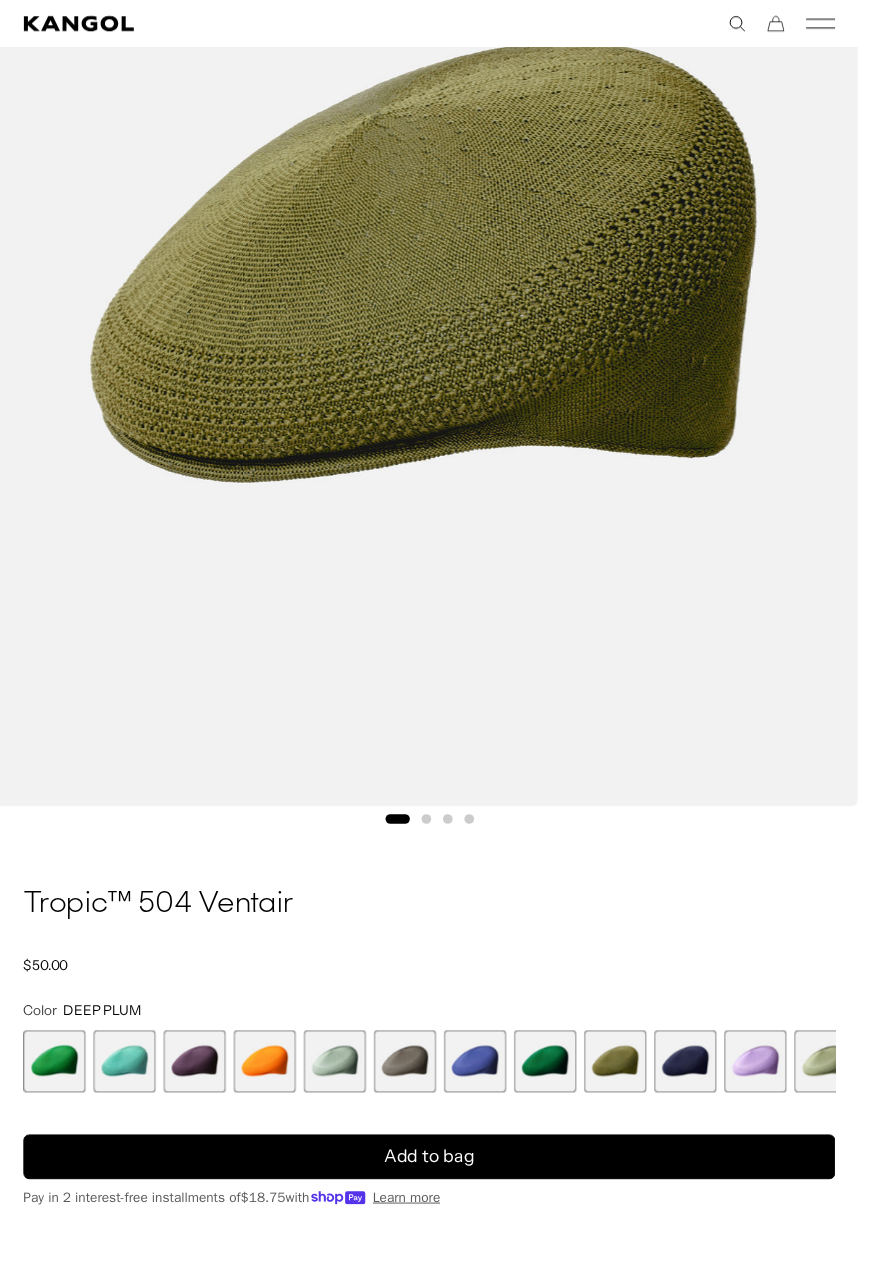 click at bounding box center (128, 1090) 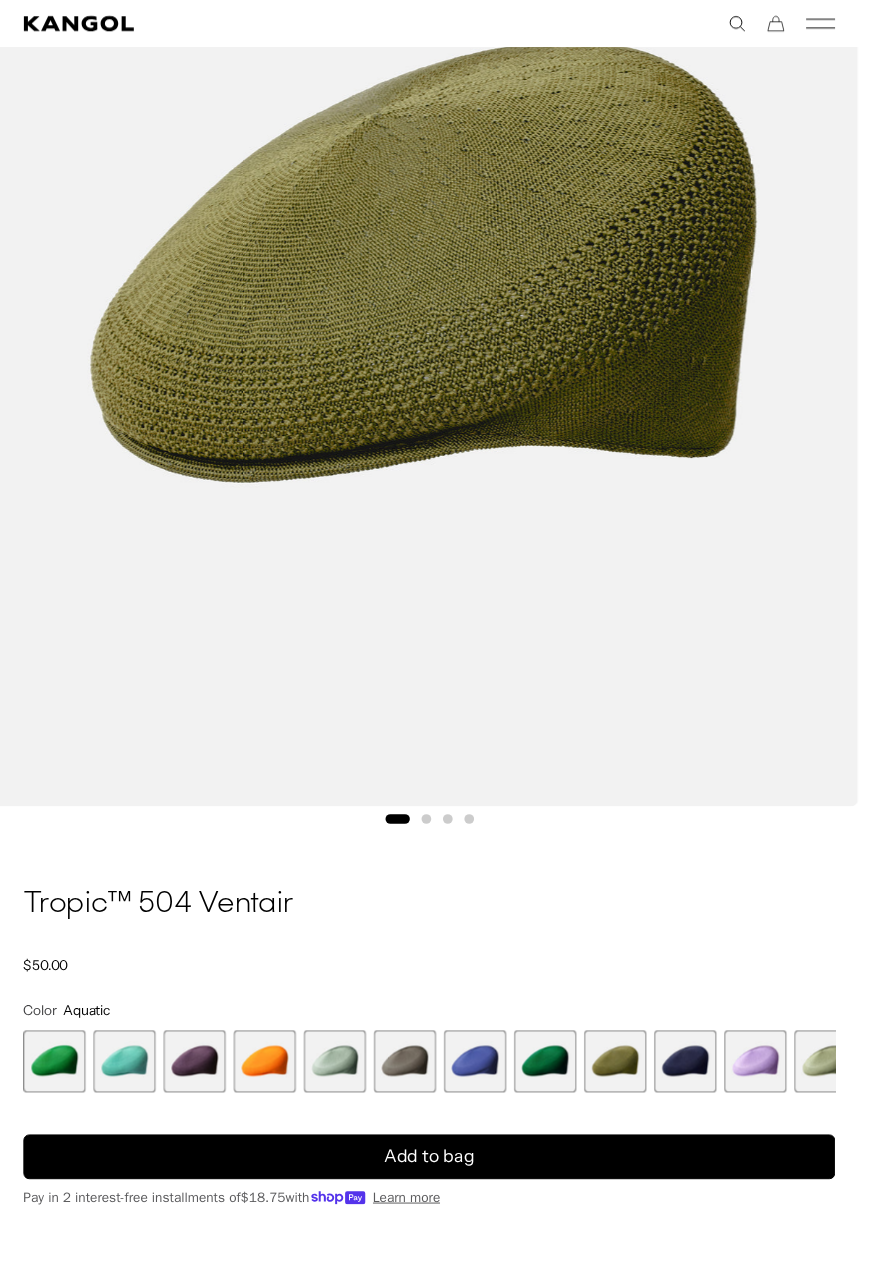 click at bounding box center (56, 1090) 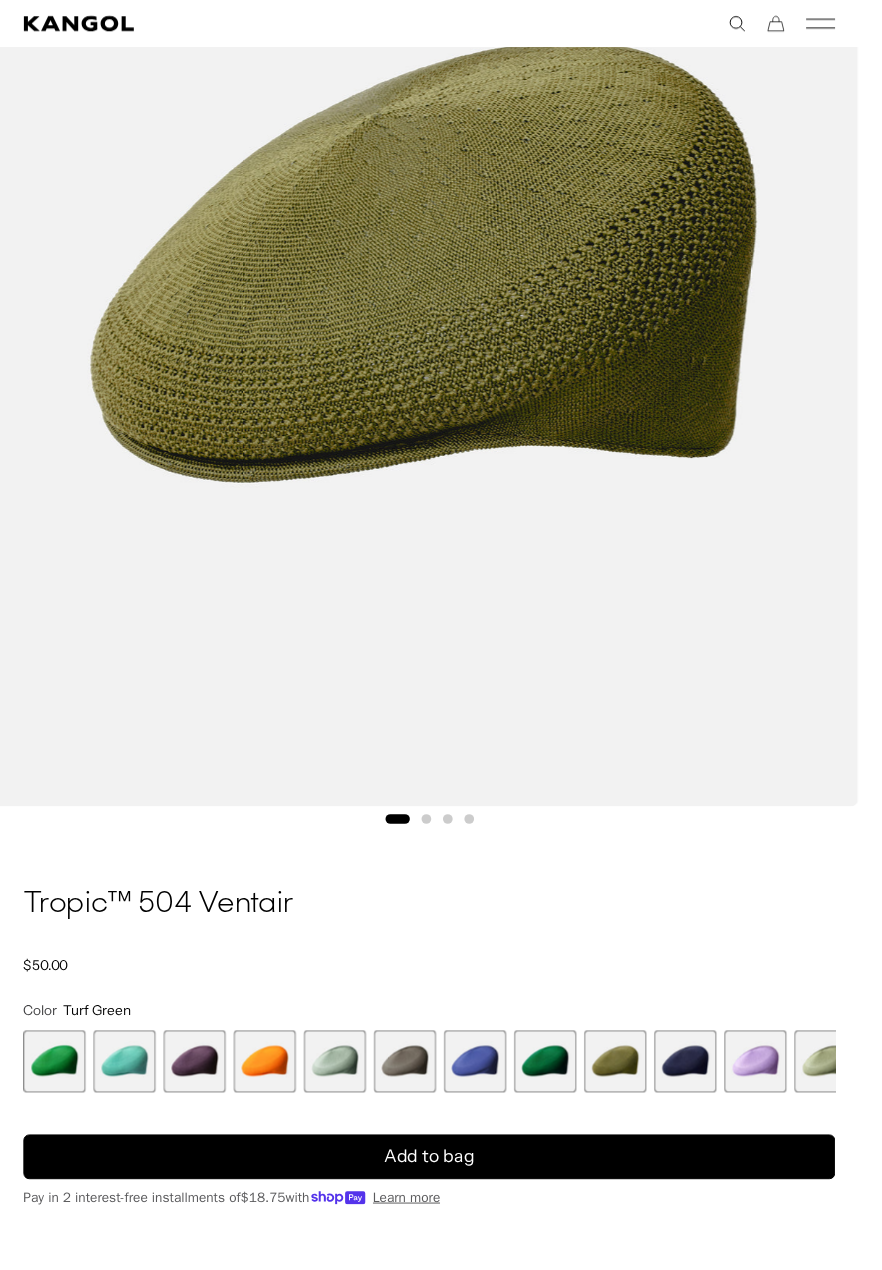 scroll, scrollTop: 0, scrollLeft: 0, axis: both 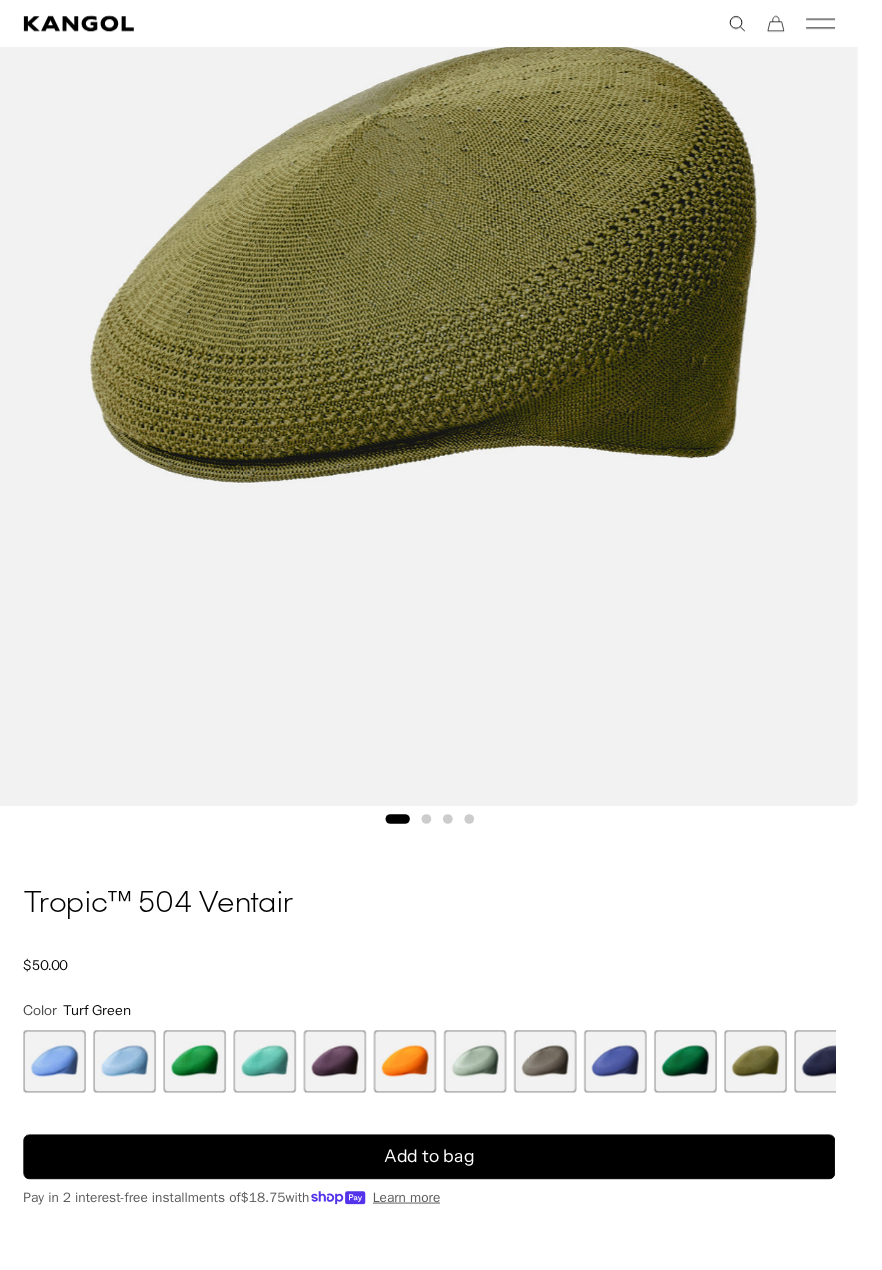 click at bounding box center (632, 1090) 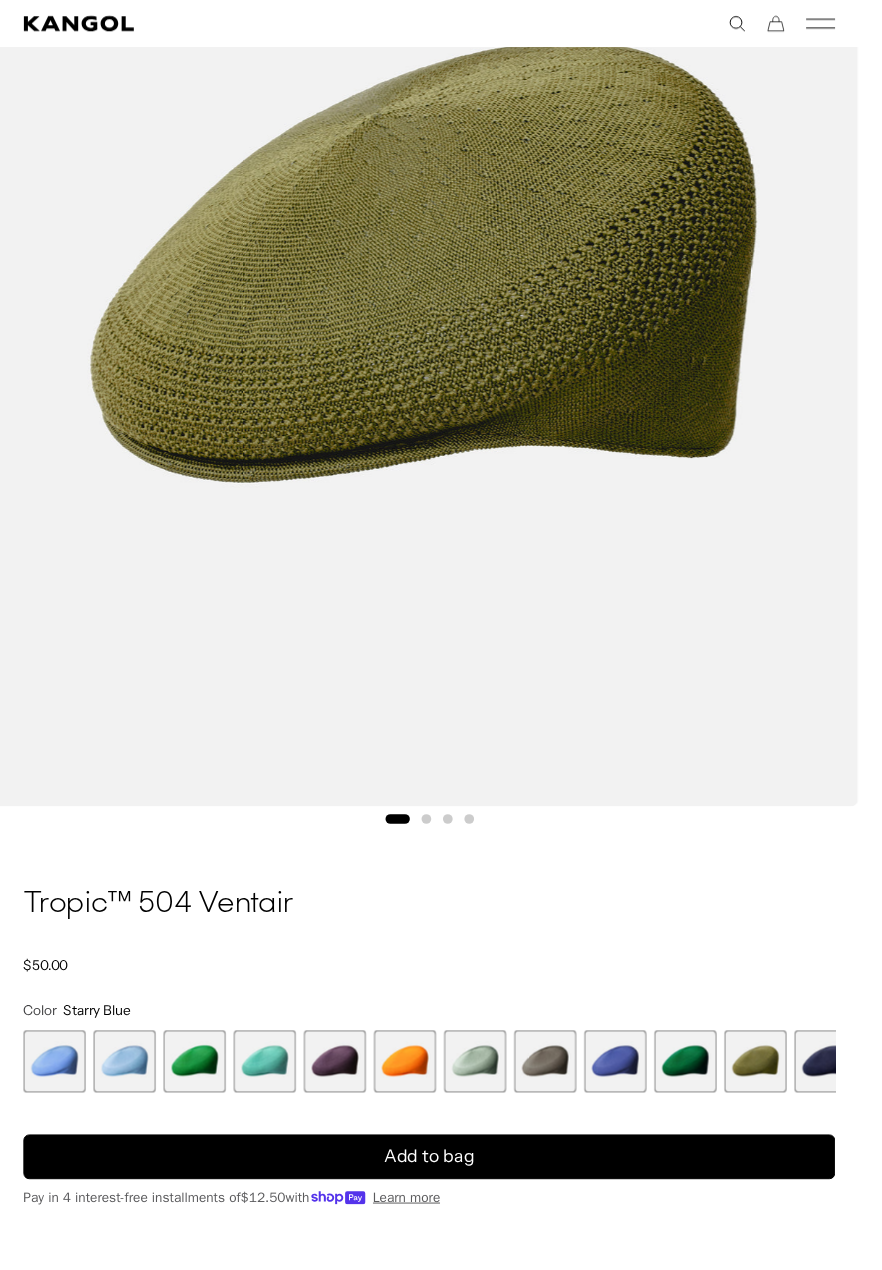 scroll, scrollTop: 0, scrollLeft: 412, axis: horizontal 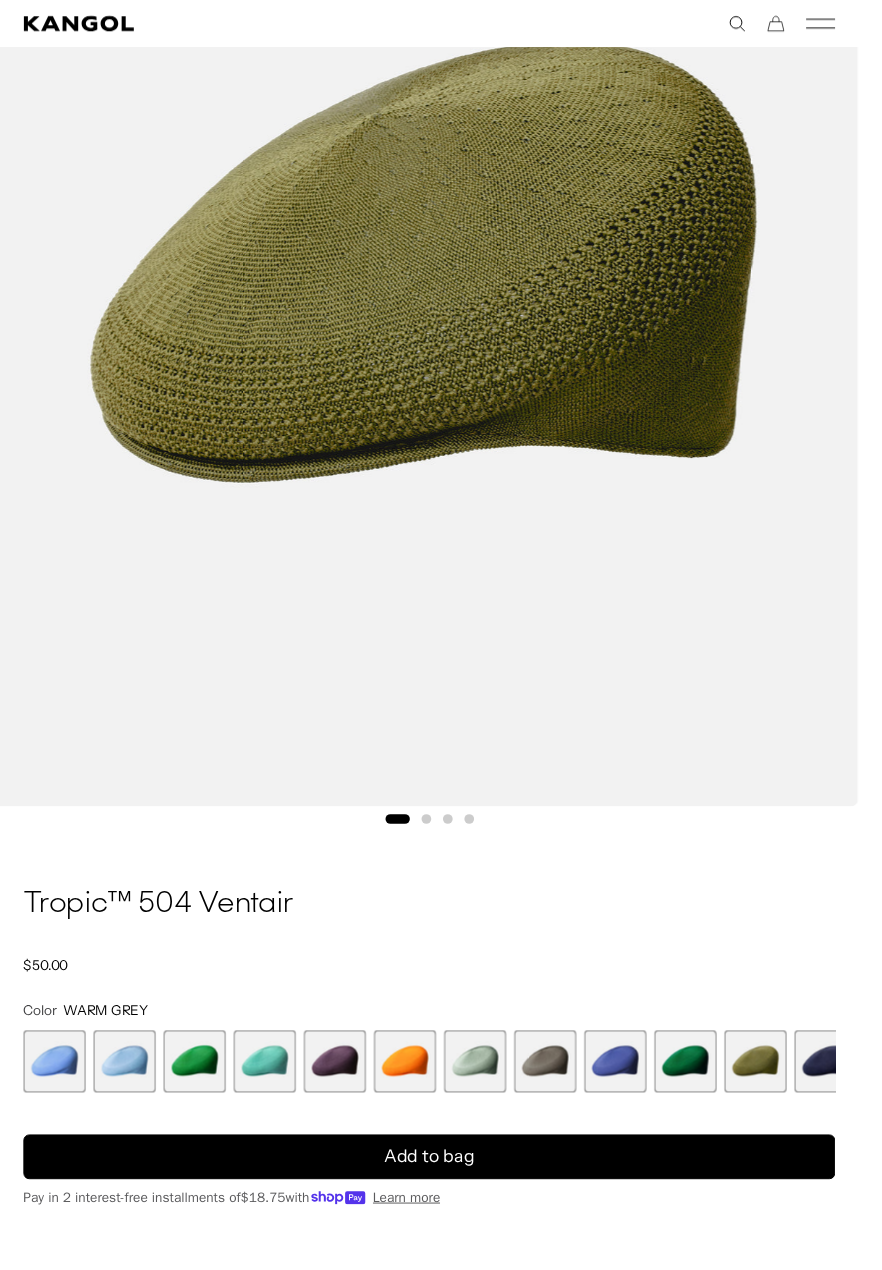 click at bounding box center [560, 1090] 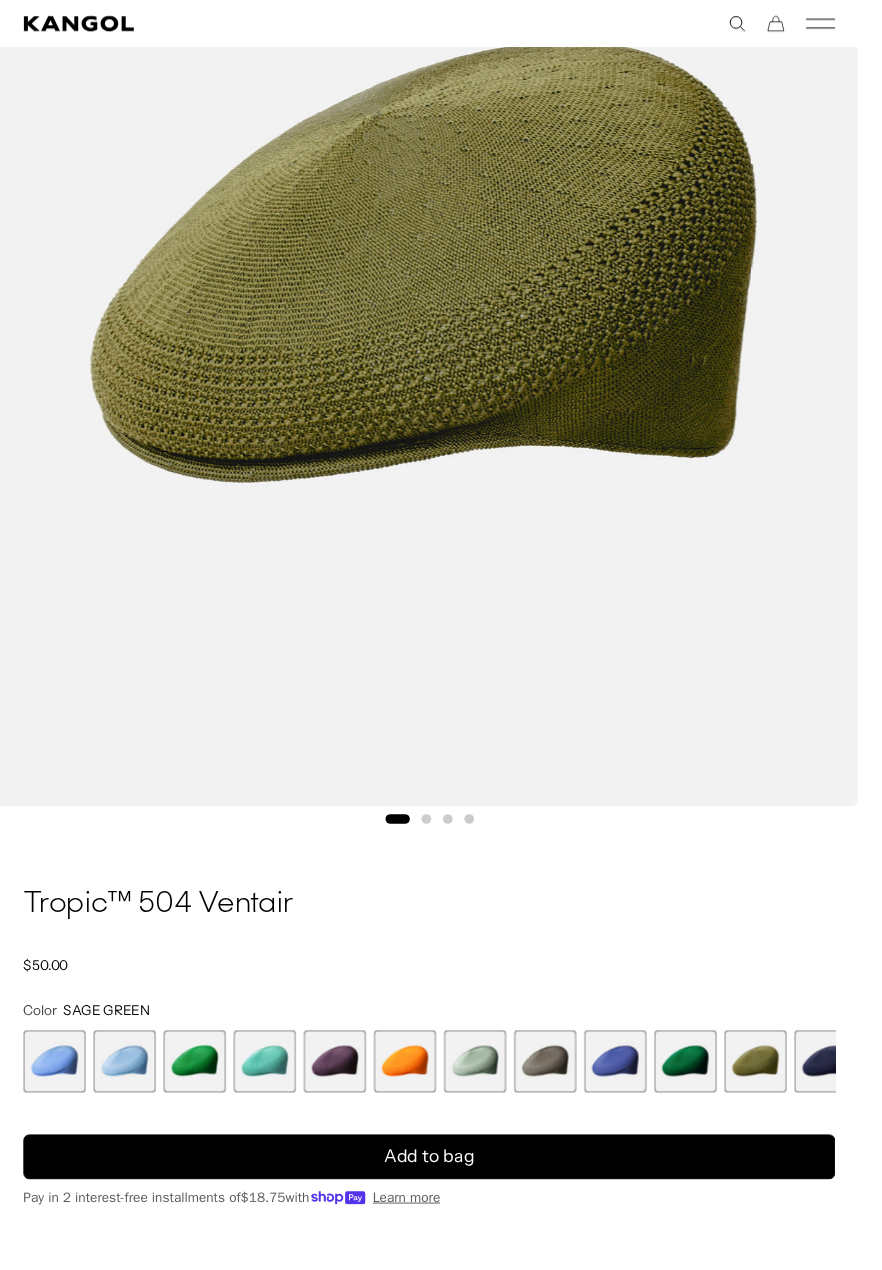 scroll, scrollTop: 0, scrollLeft: 412, axis: horizontal 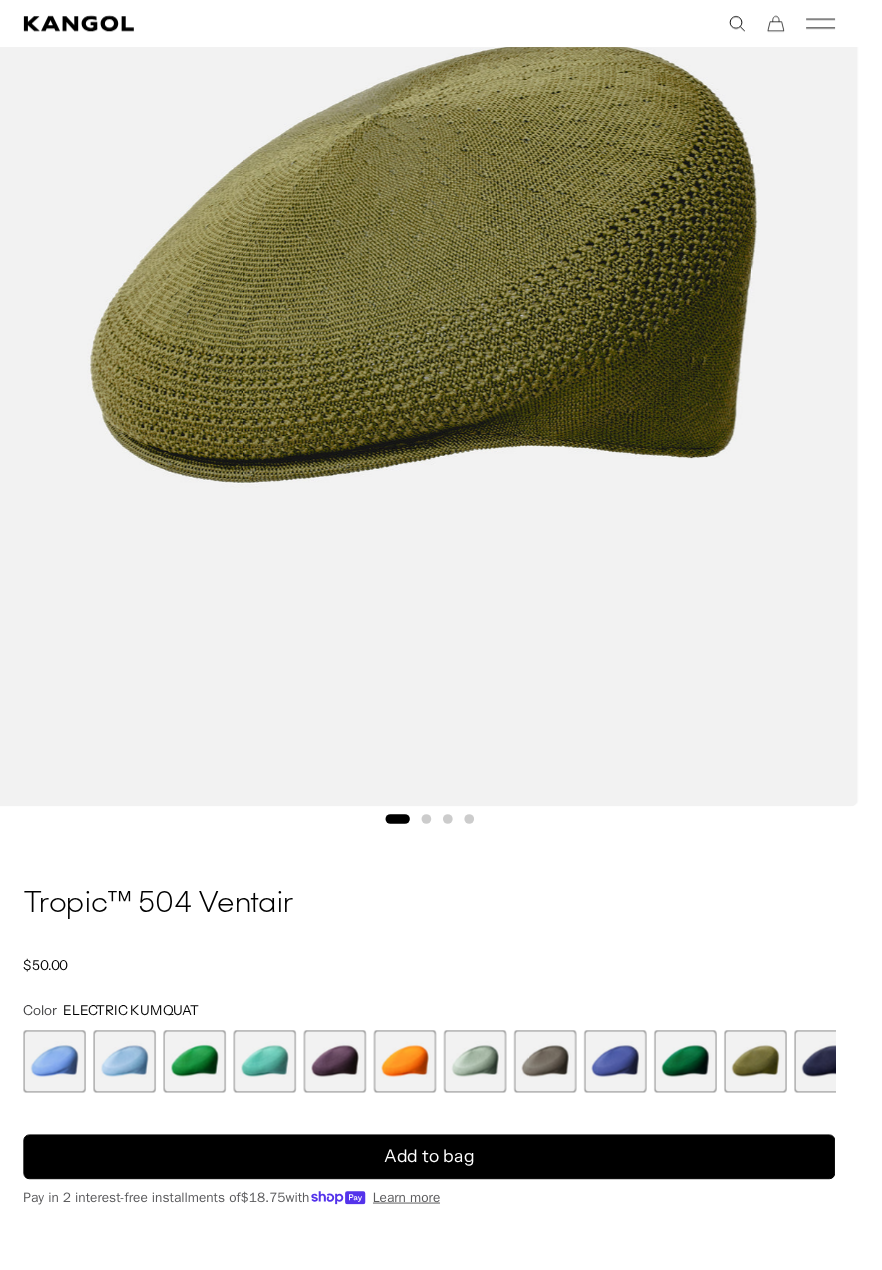 click at bounding box center [416, 1090] 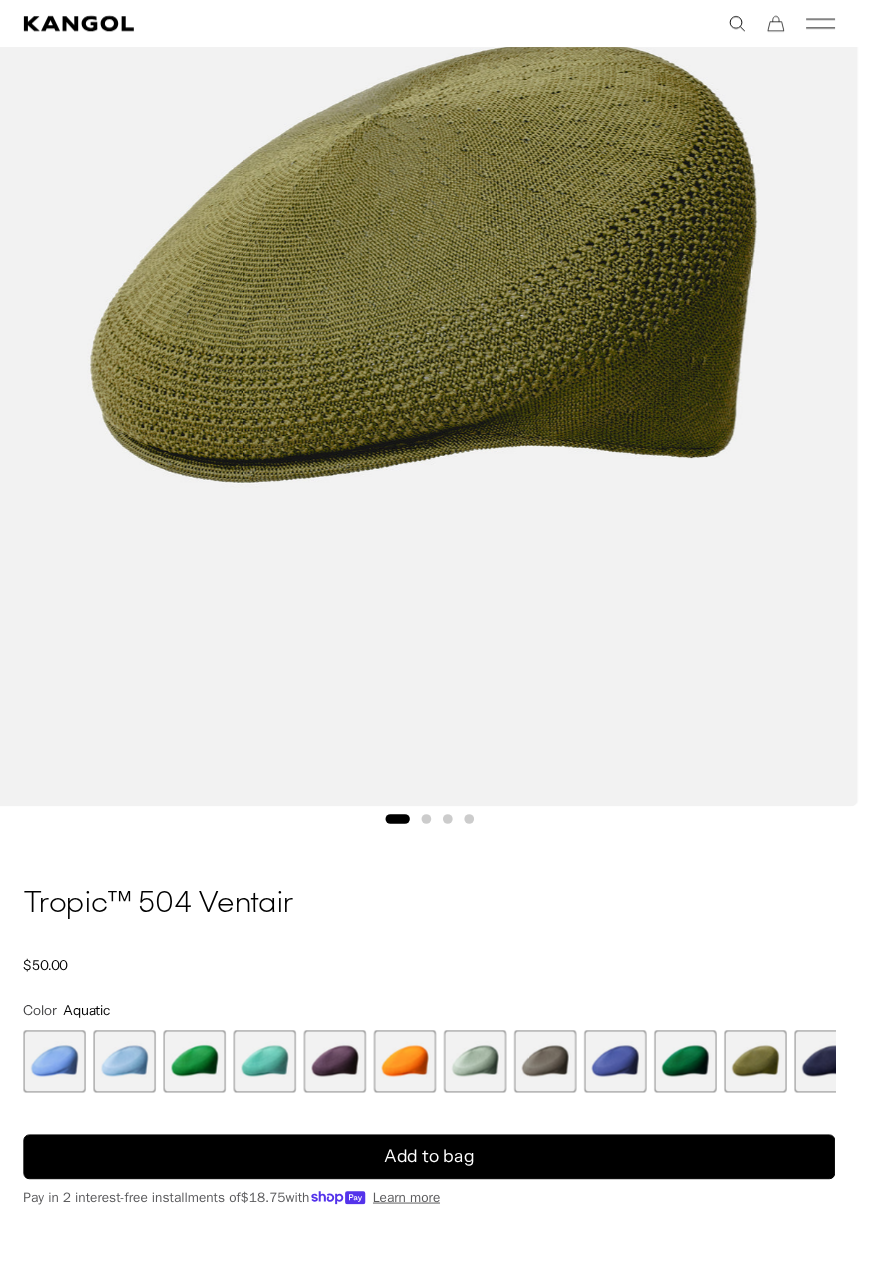click at bounding box center [272, 1090] 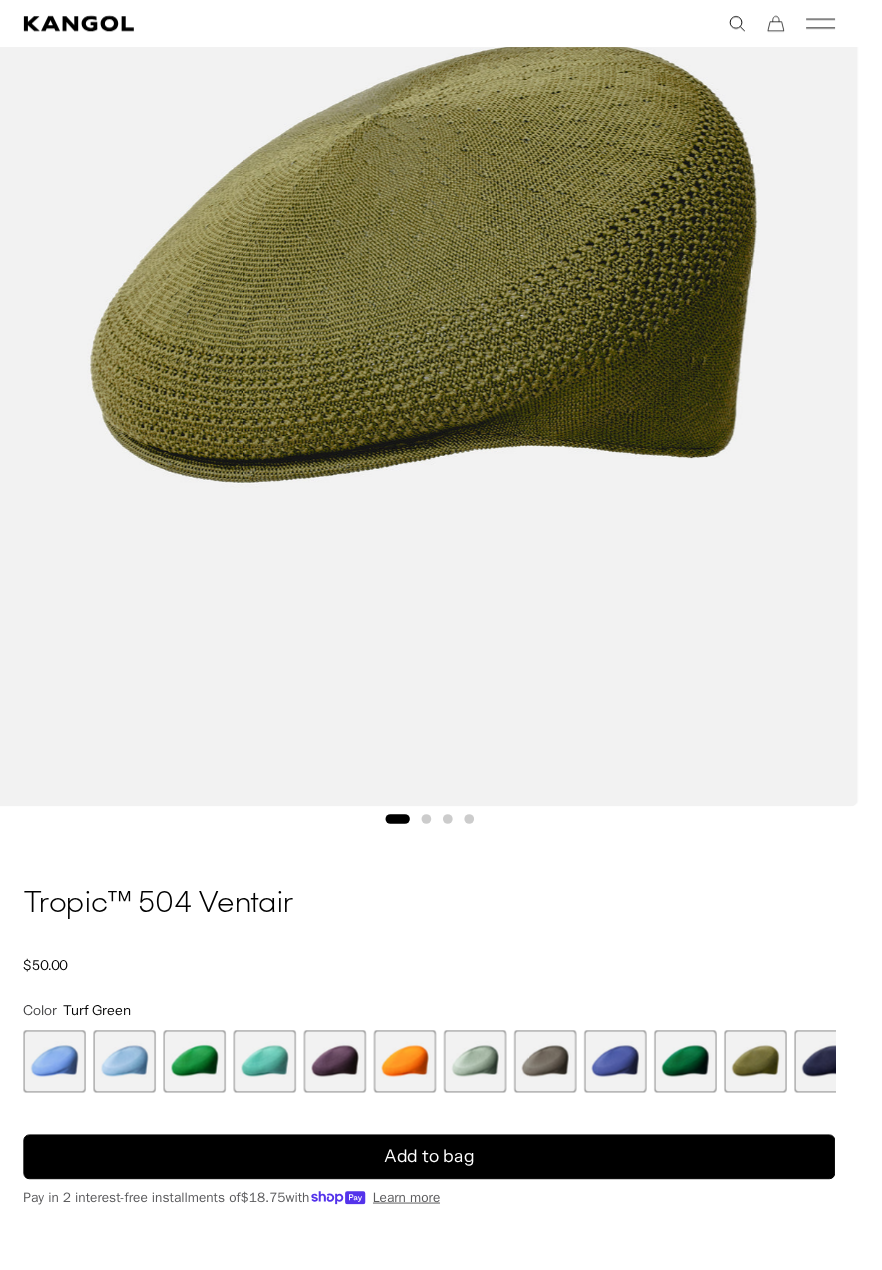 click at bounding box center (128, 1090) 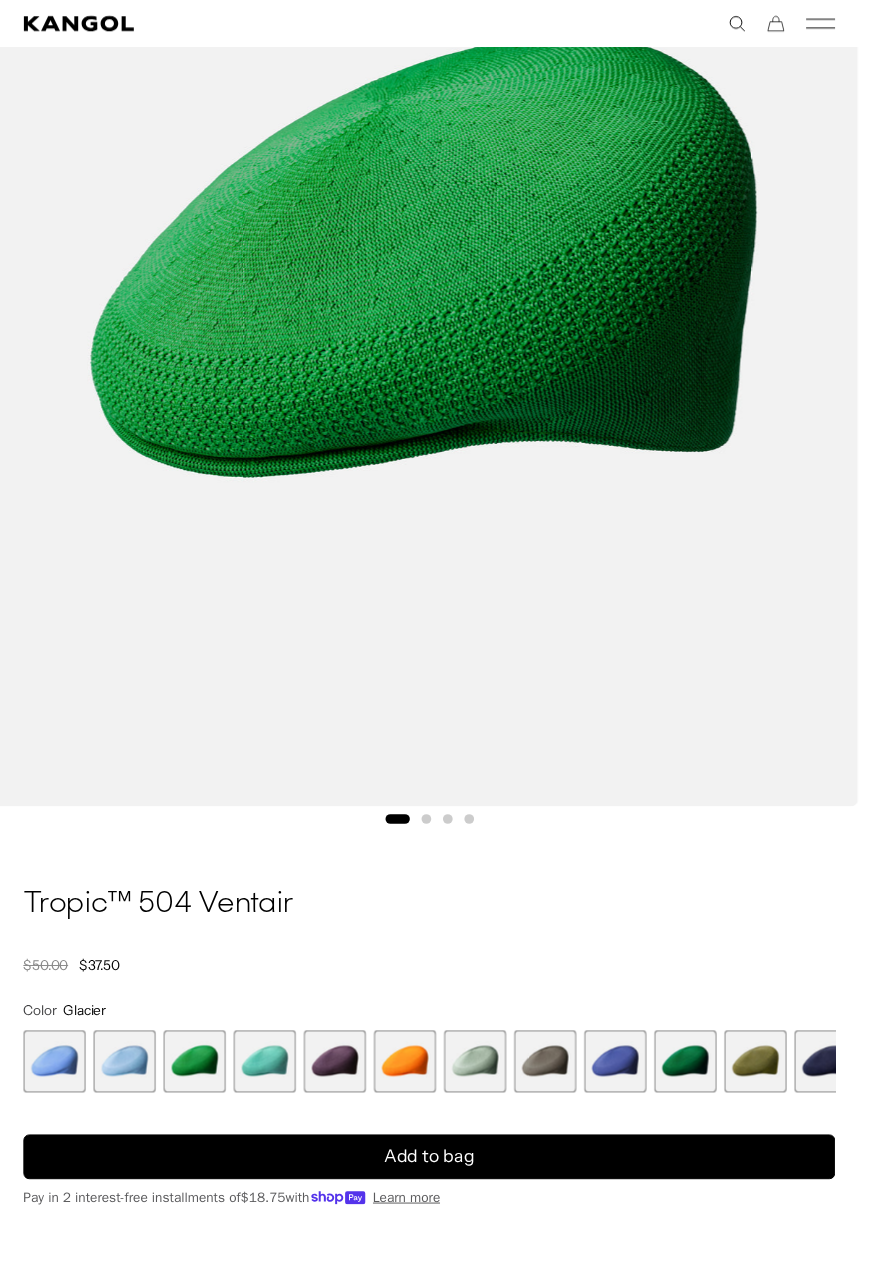 scroll, scrollTop: 0, scrollLeft: 412, axis: horizontal 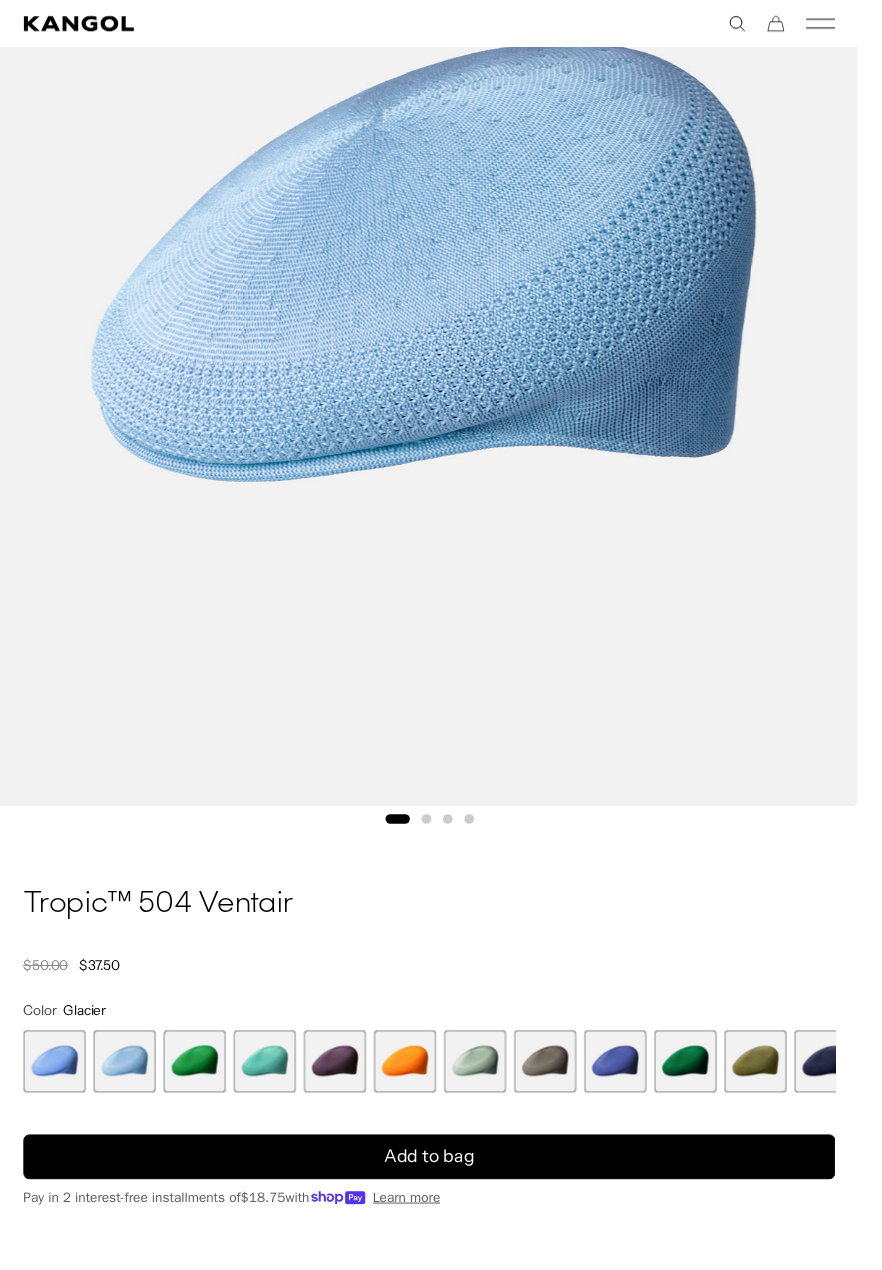 click at bounding box center [56, 1090] 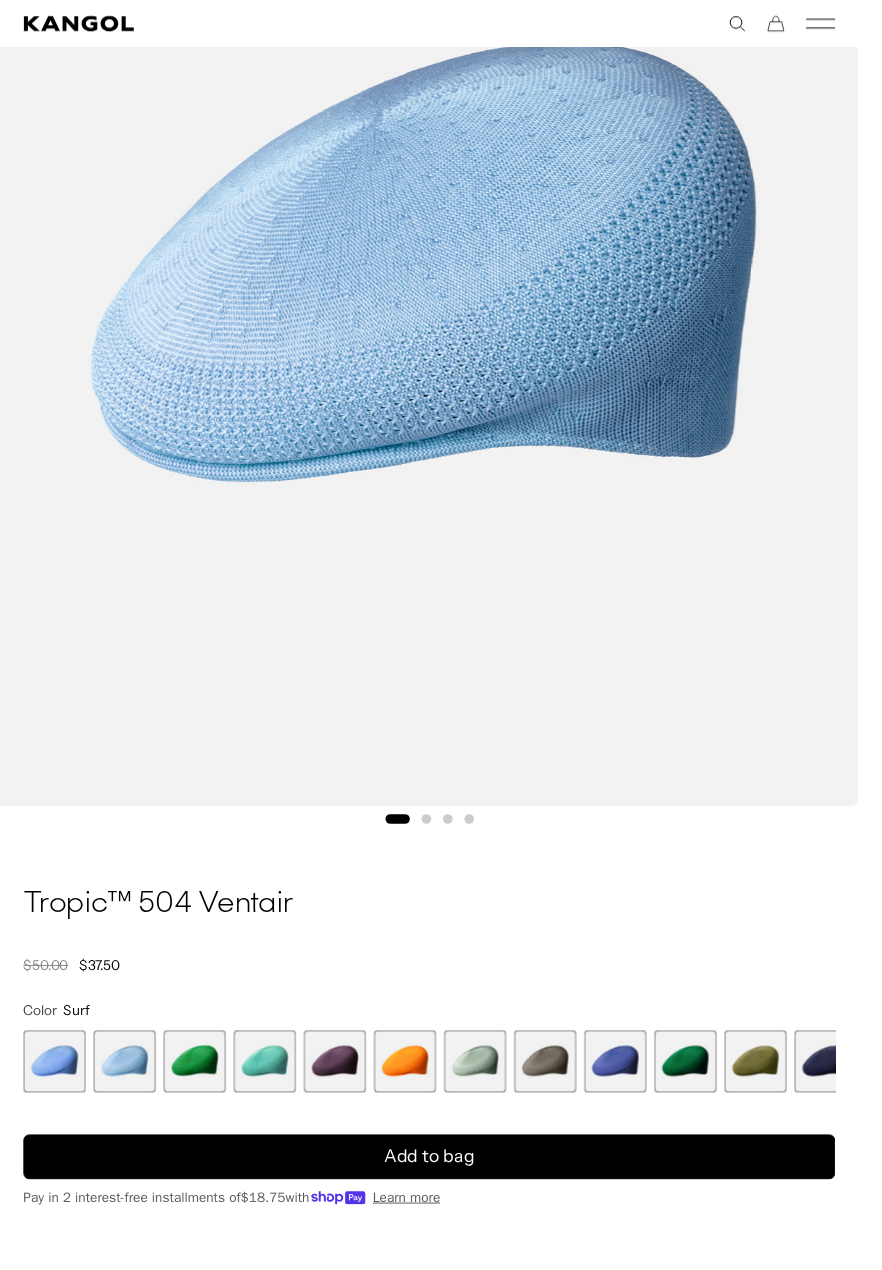 scroll, scrollTop: 0, scrollLeft: 0, axis: both 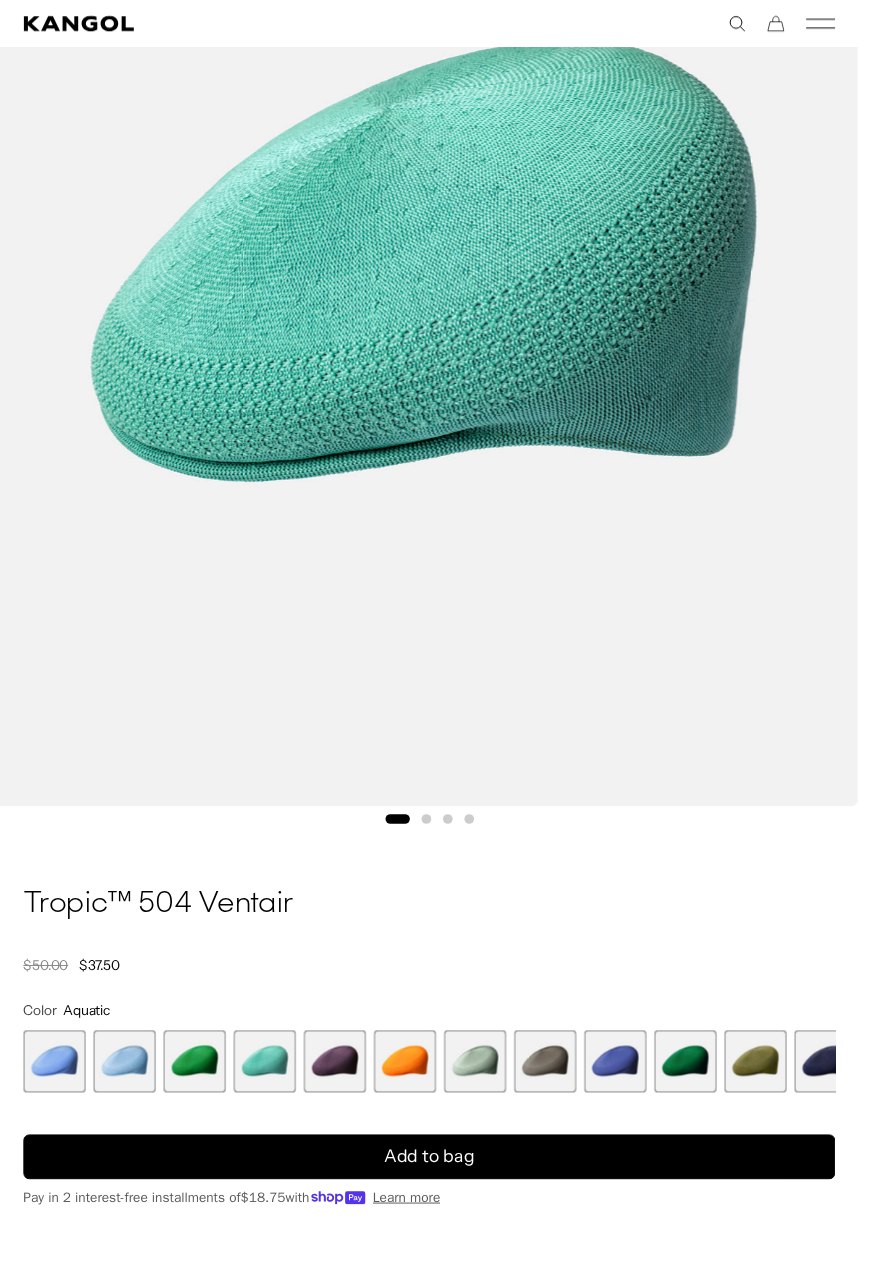 click at bounding box center (344, 1090) 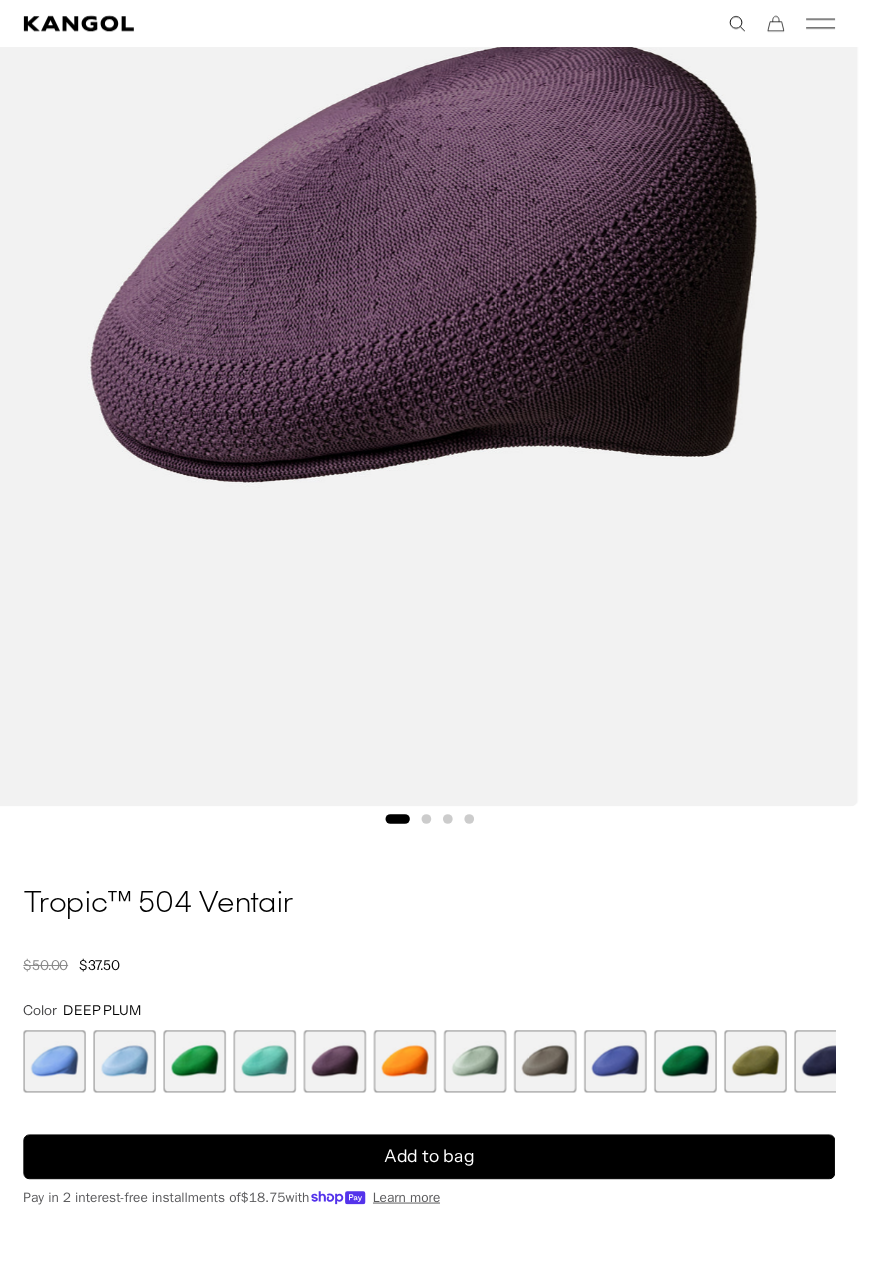 click at bounding box center (416, 1090) 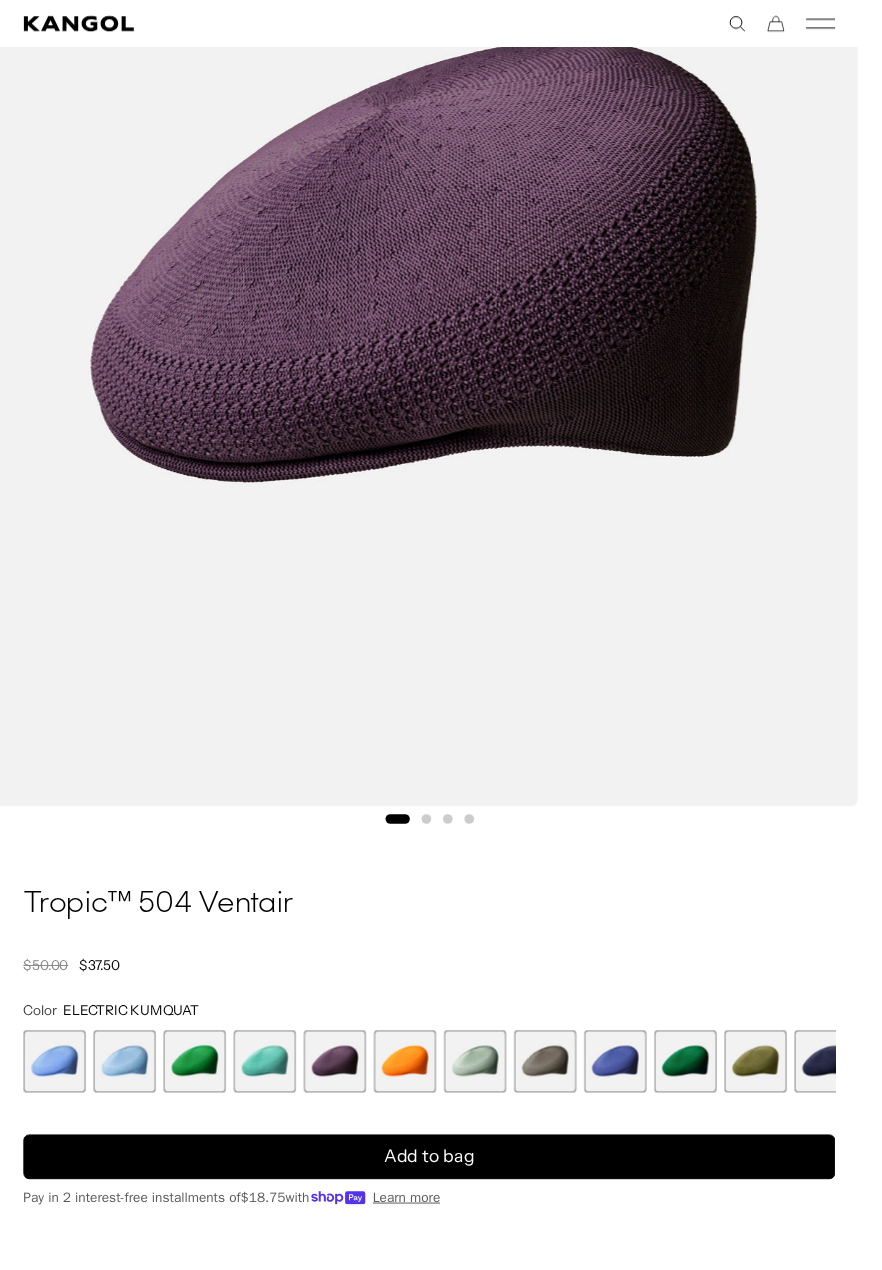 scroll, scrollTop: 0, scrollLeft: 412, axis: horizontal 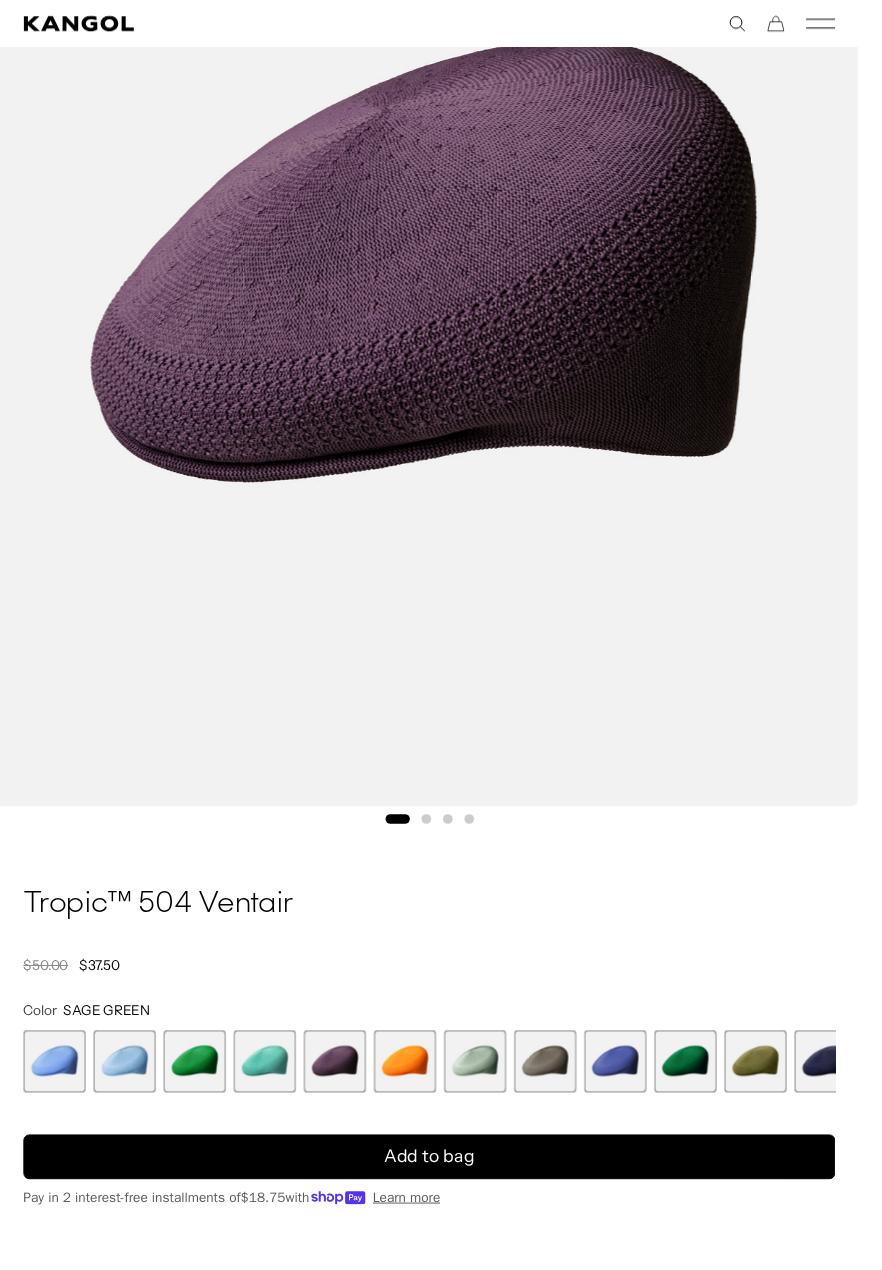 click at bounding box center (488, 1090) 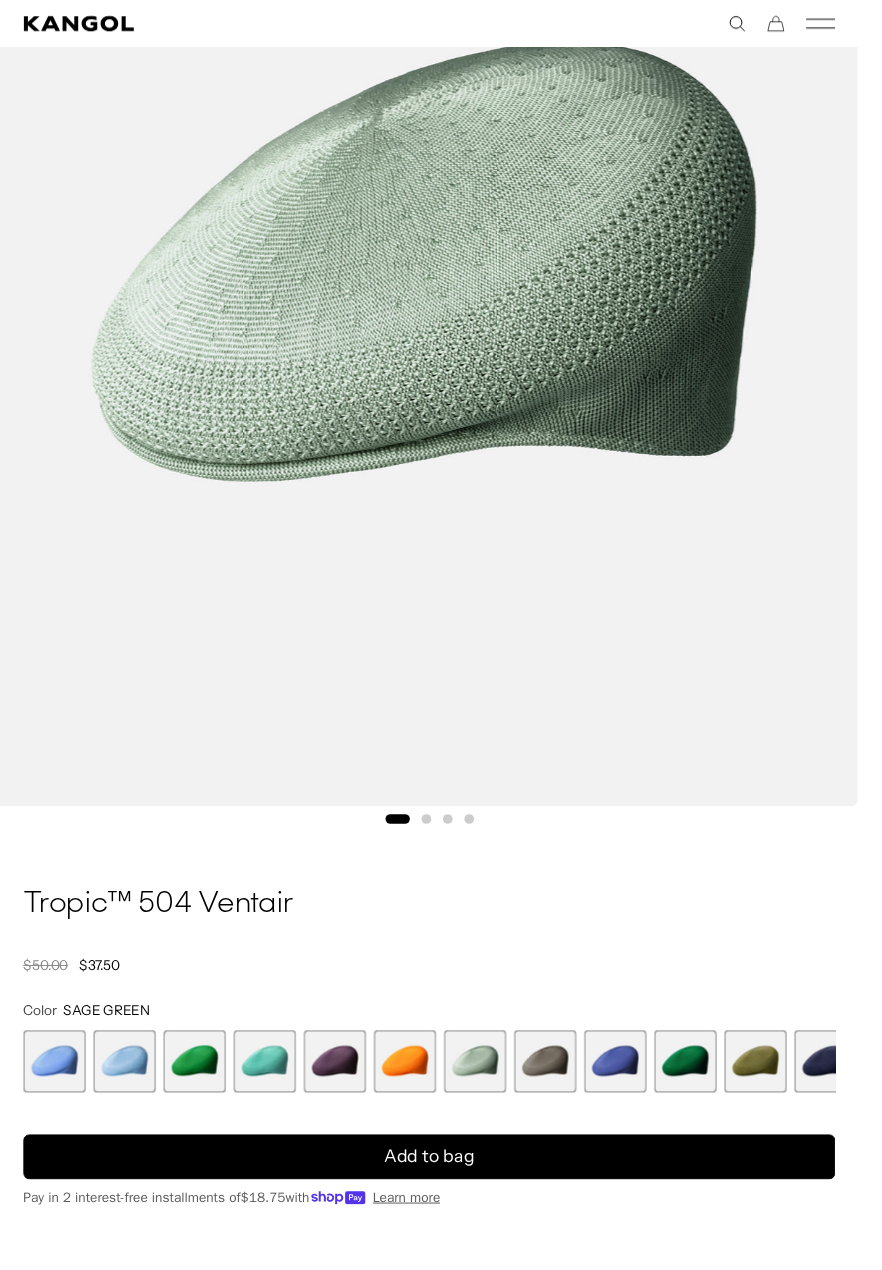 scroll, scrollTop: 0, scrollLeft: 0, axis: both 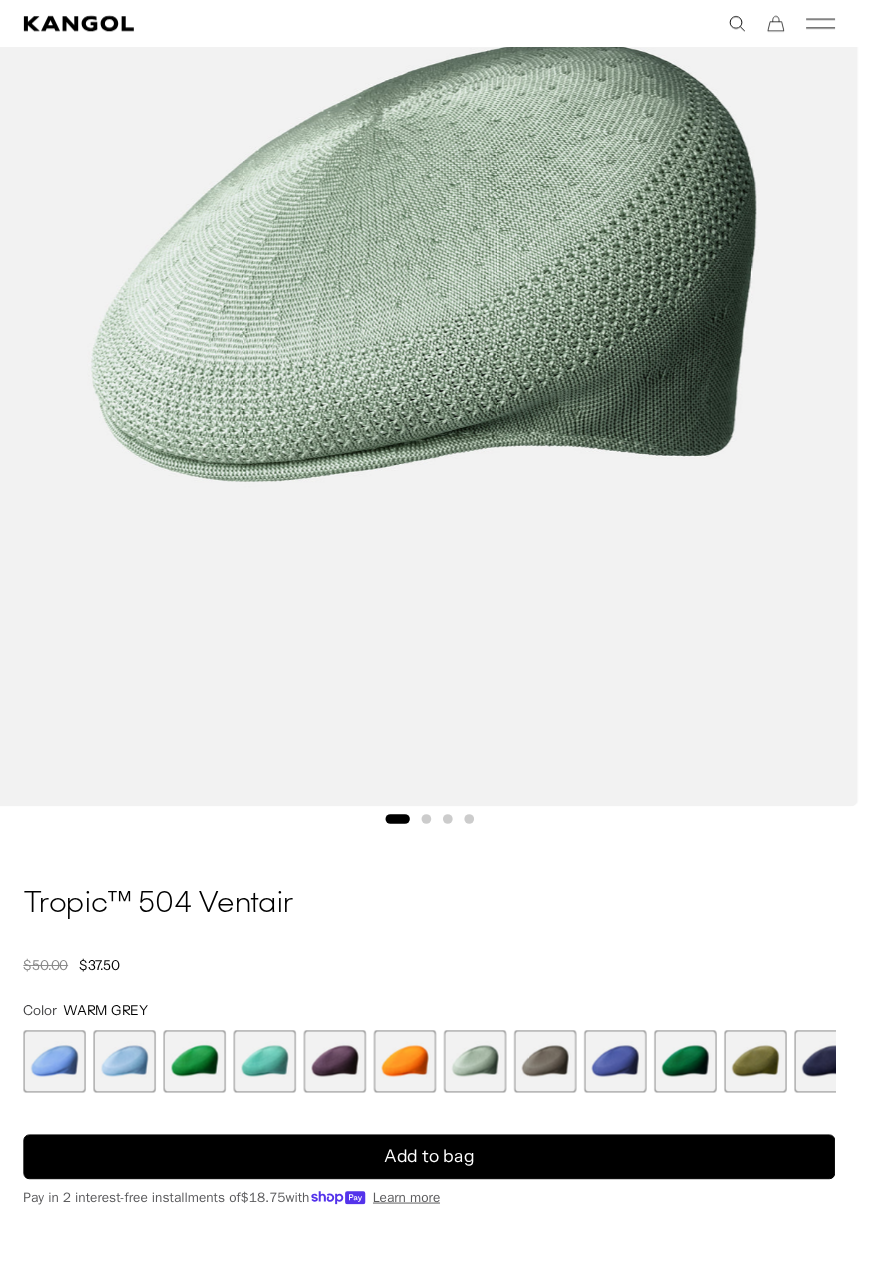 click at bounding box center [560, 1090] 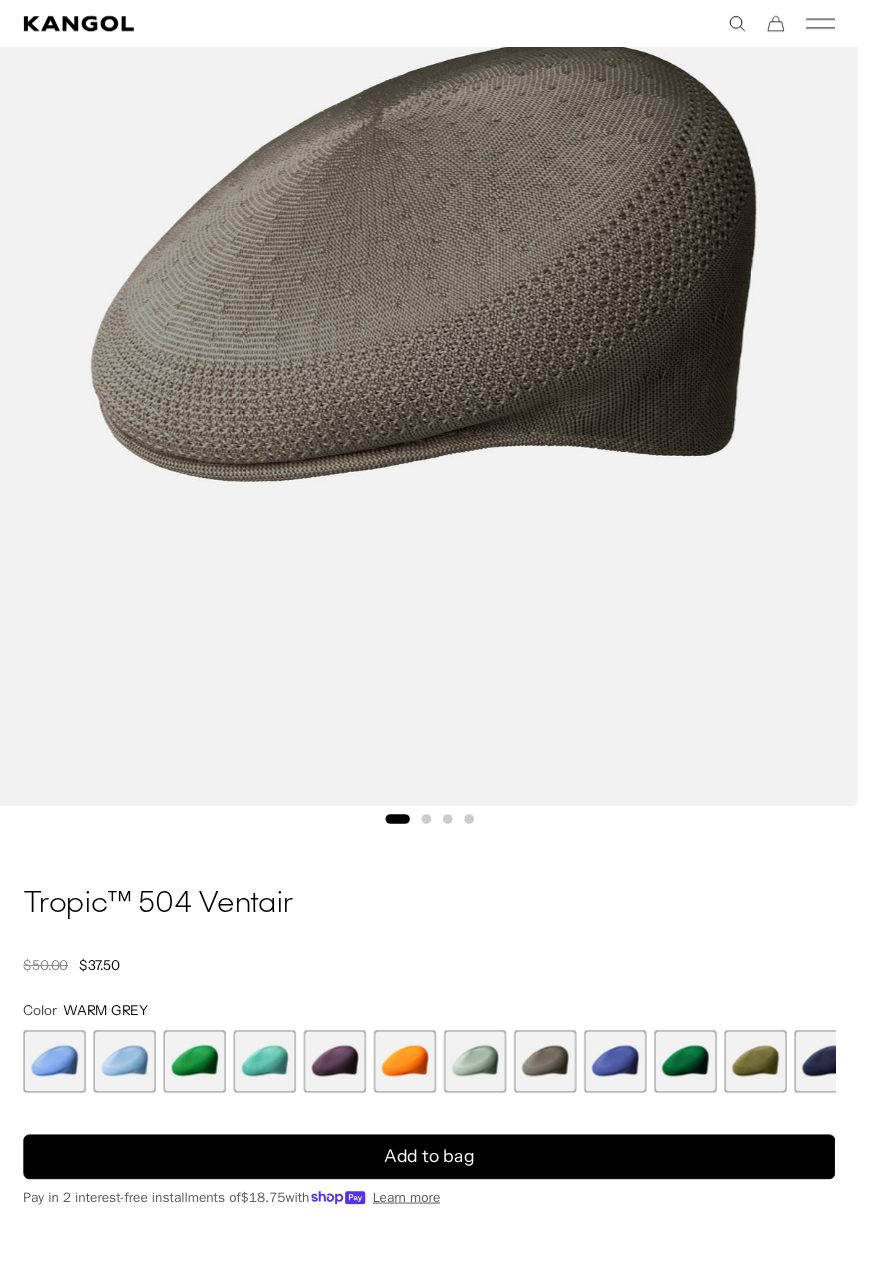 click at bounding box center [632, 1090] 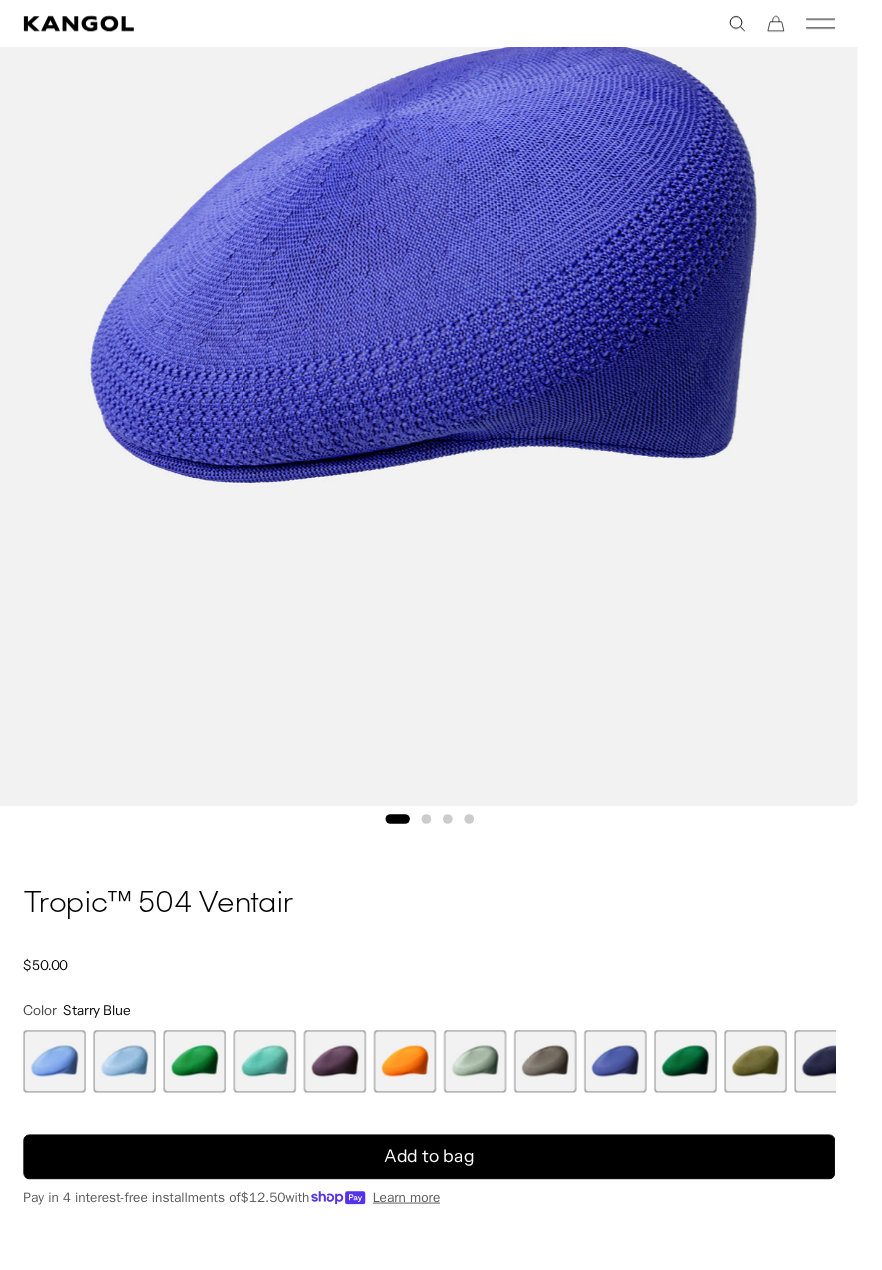 scroll, scrollTop: 0, scrollLeft: 0, axis: both 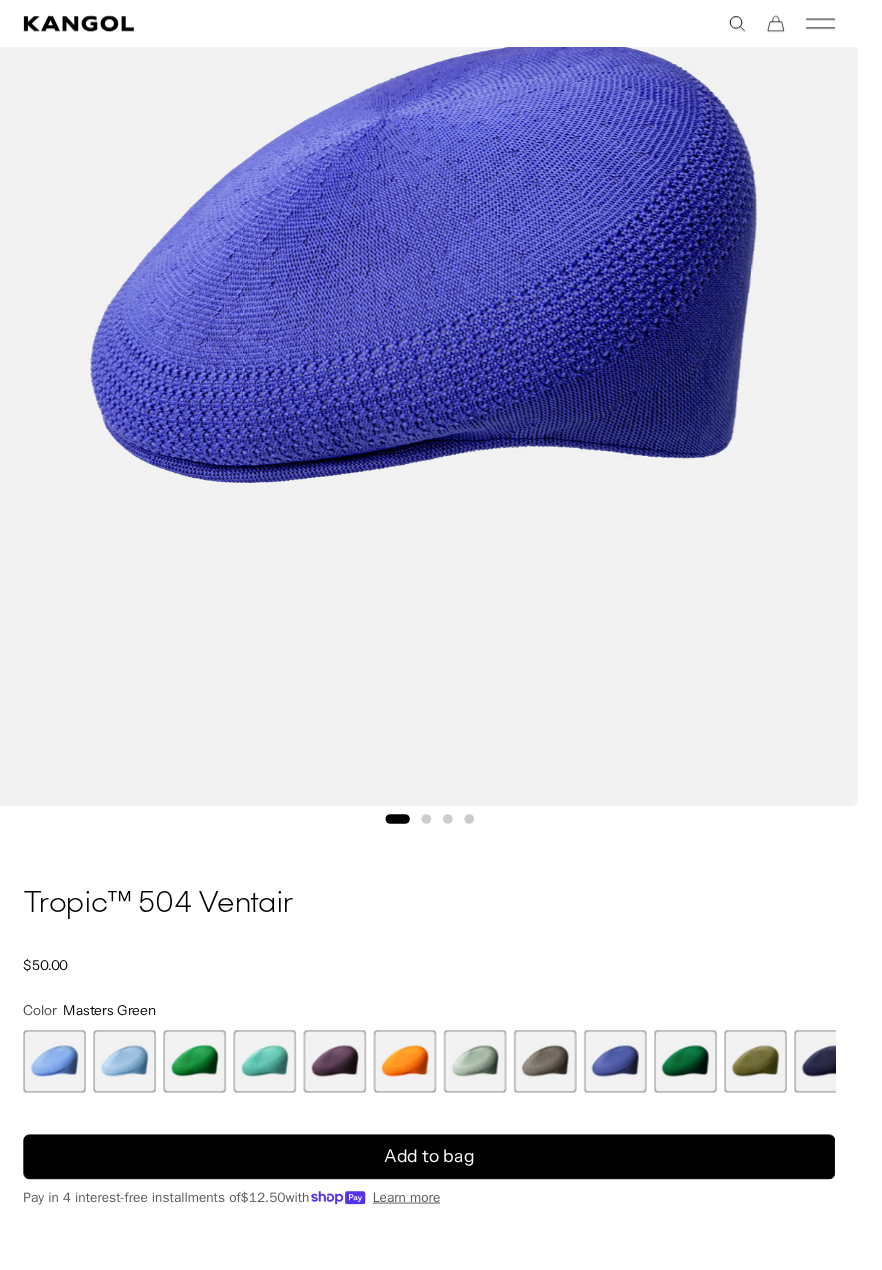 click at bounding box center [776, 1090] 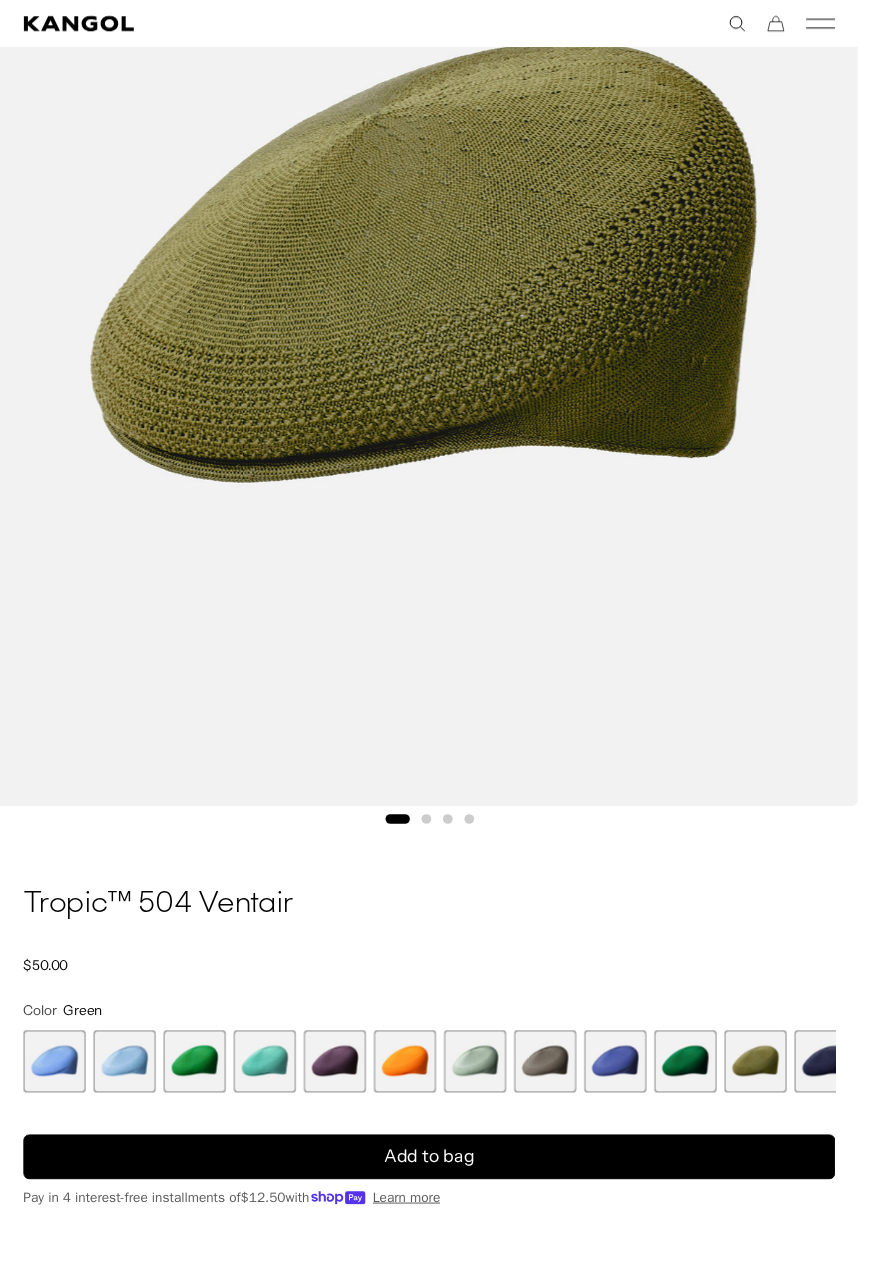 click at bounding box center [704, 1090] 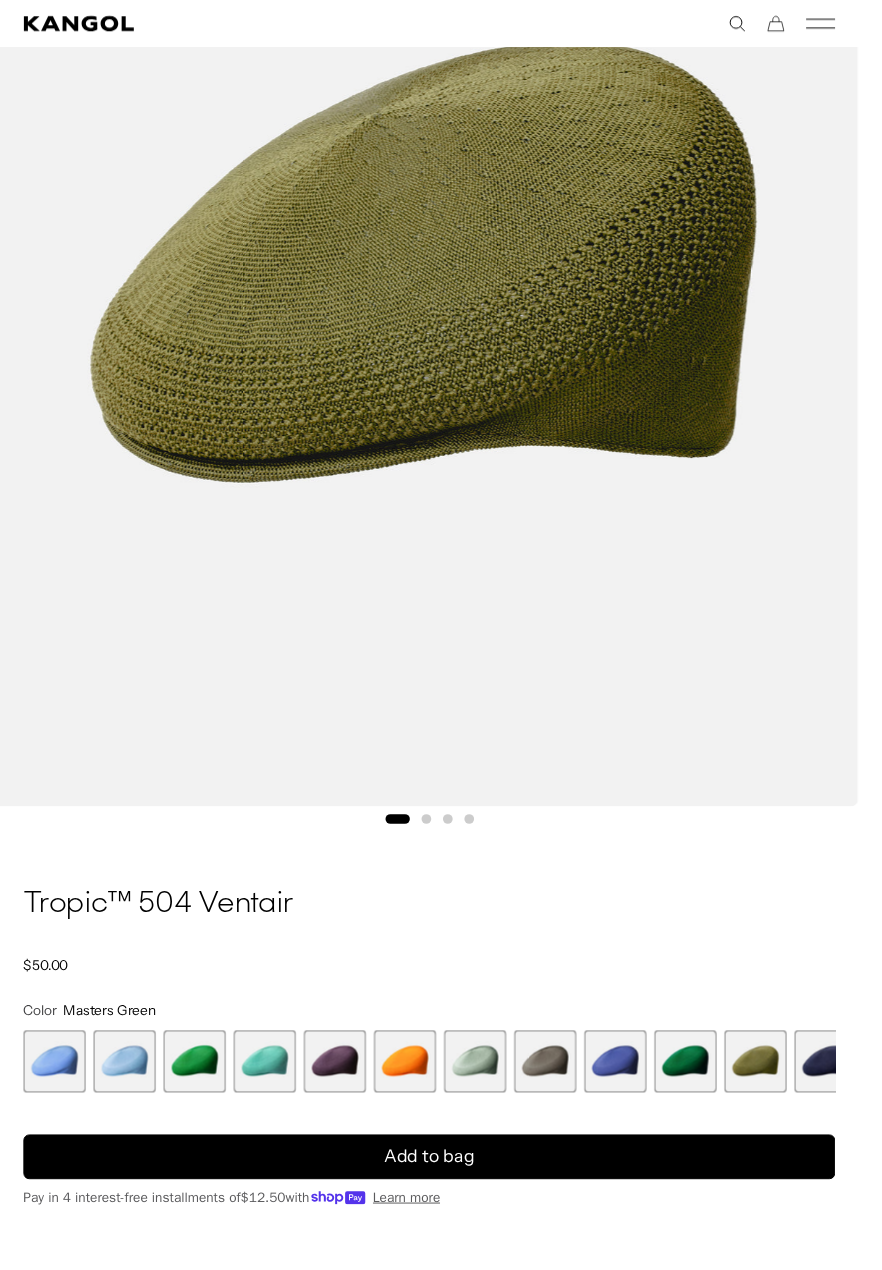 scroll, scrollTop: 0, scrollLeft: 412, axis: horizontal 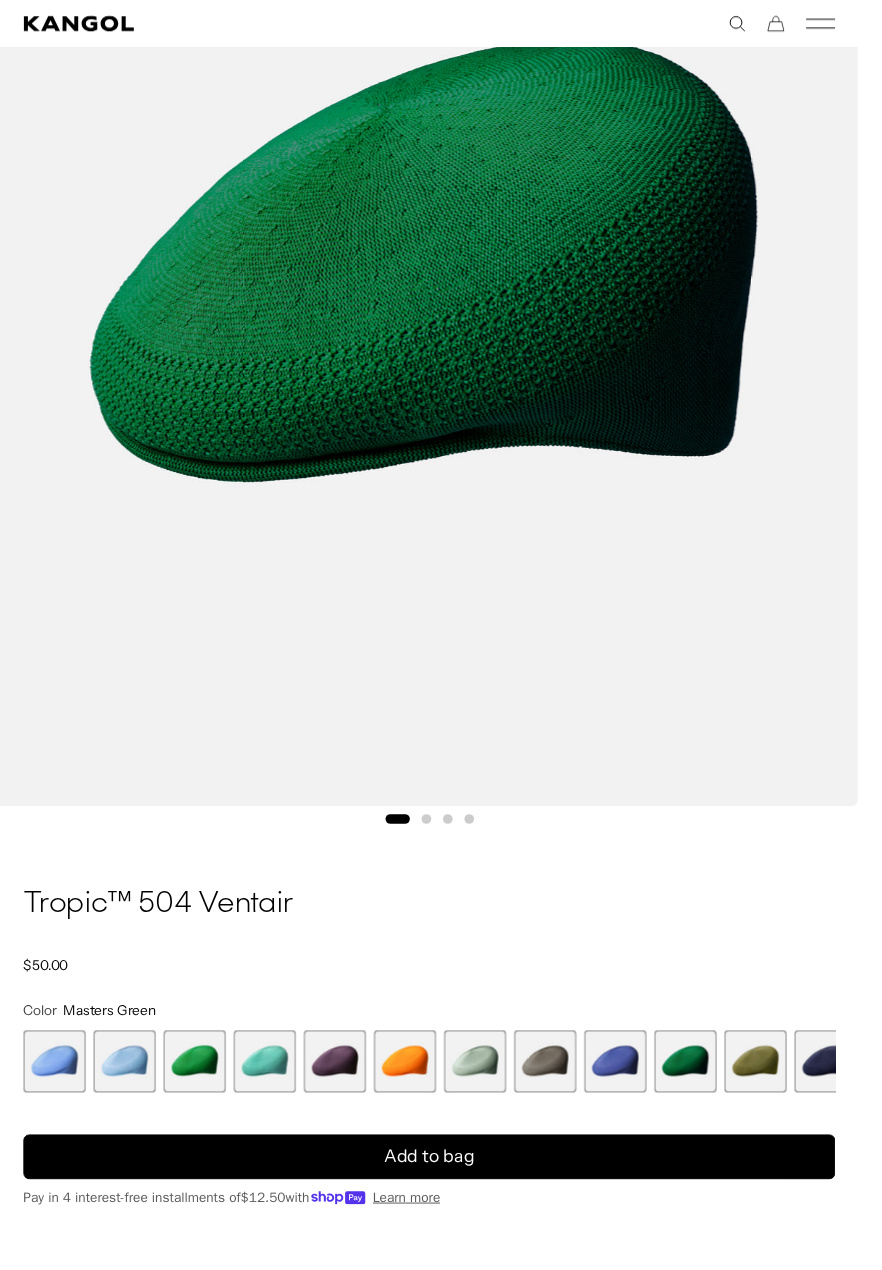 click at bounding box center [632, 1090] 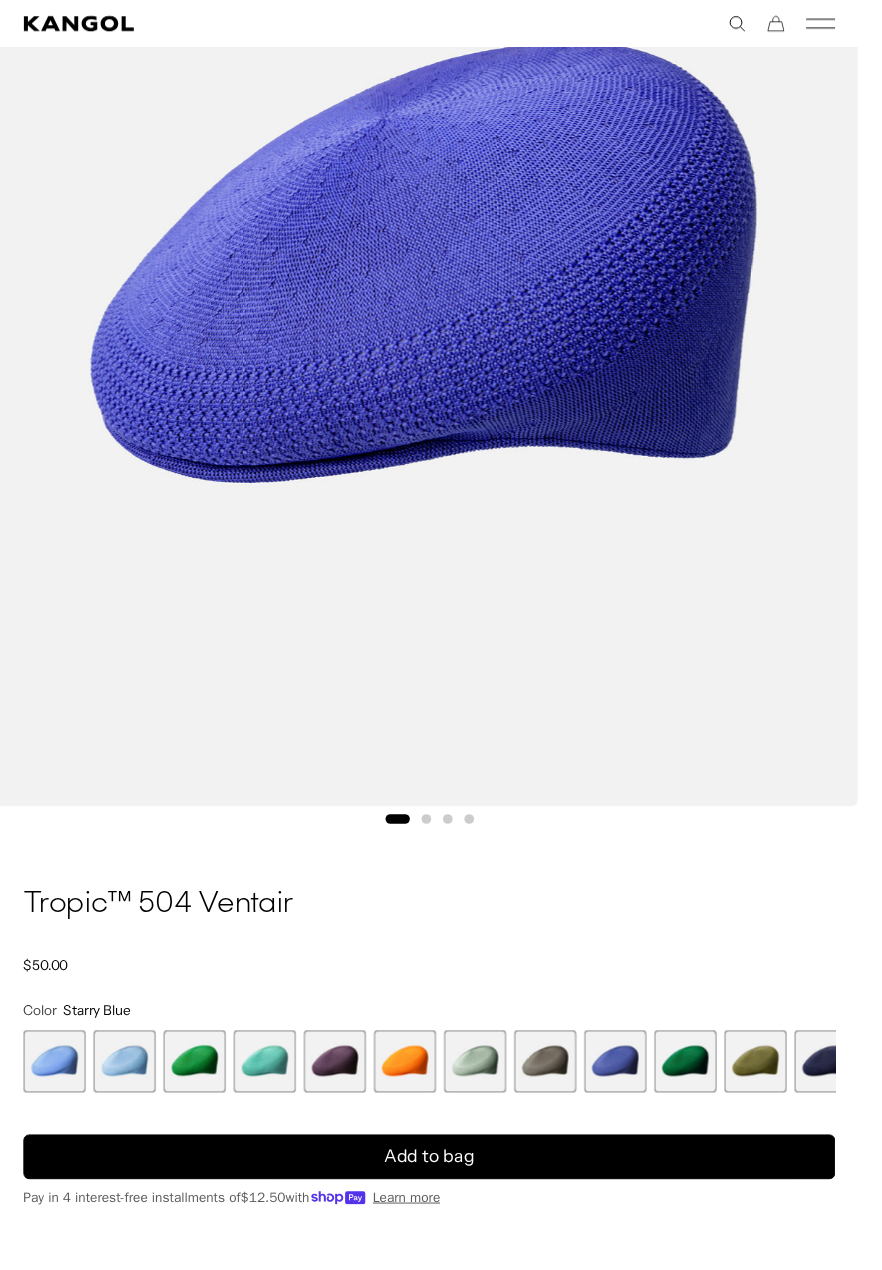 click at bounding box center (560, 1090) 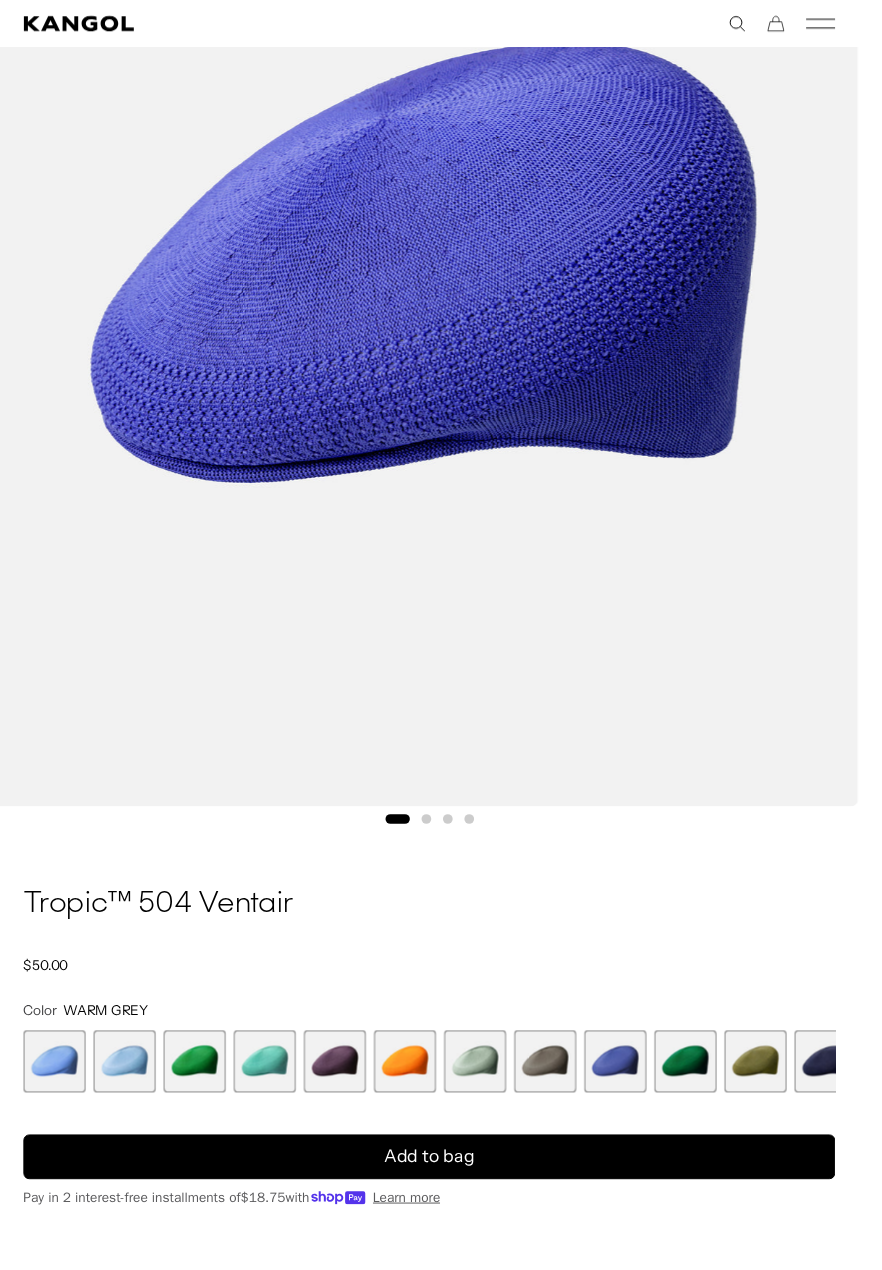 scroll, scrollTop: 0, scrollLeft: 0, axis: both 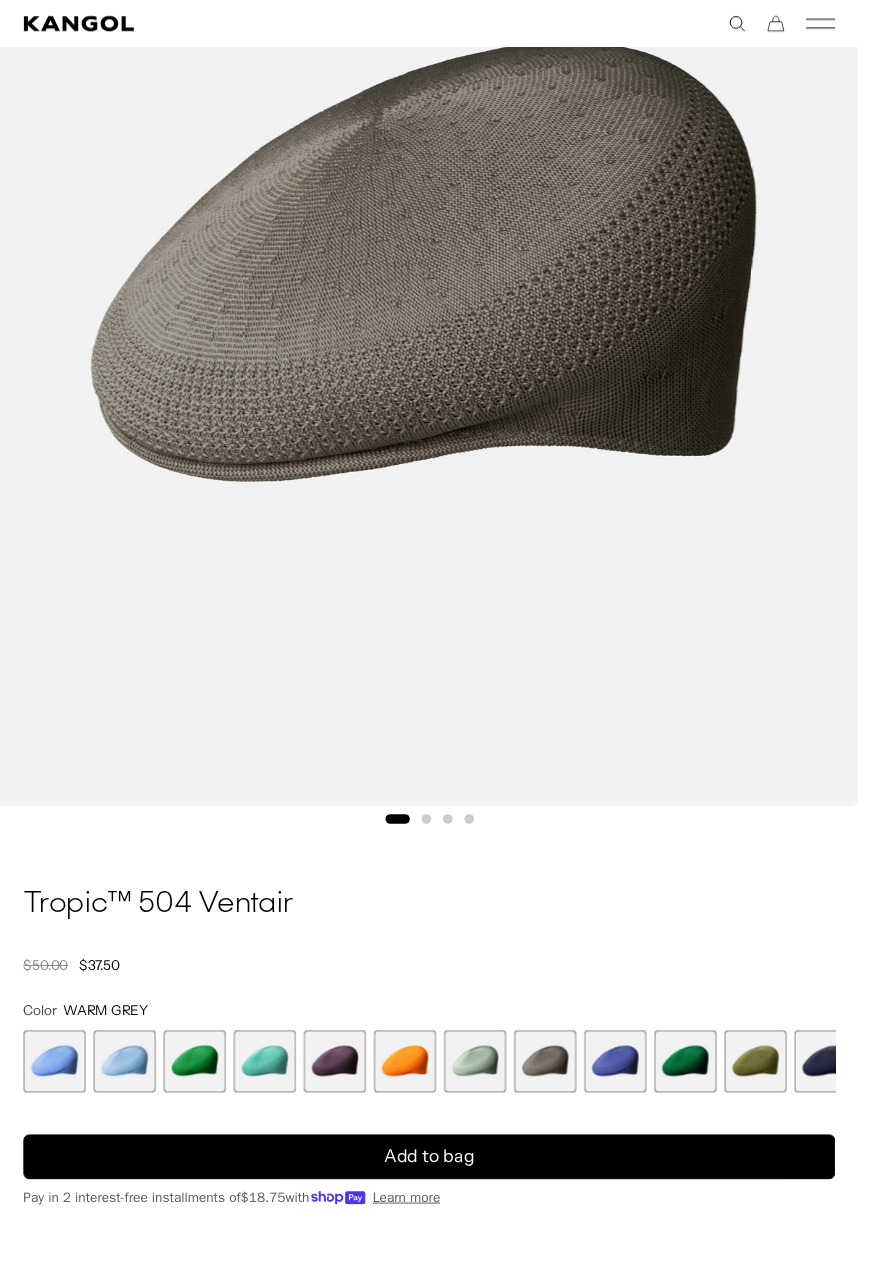 click at bounding box center [488, 1090] 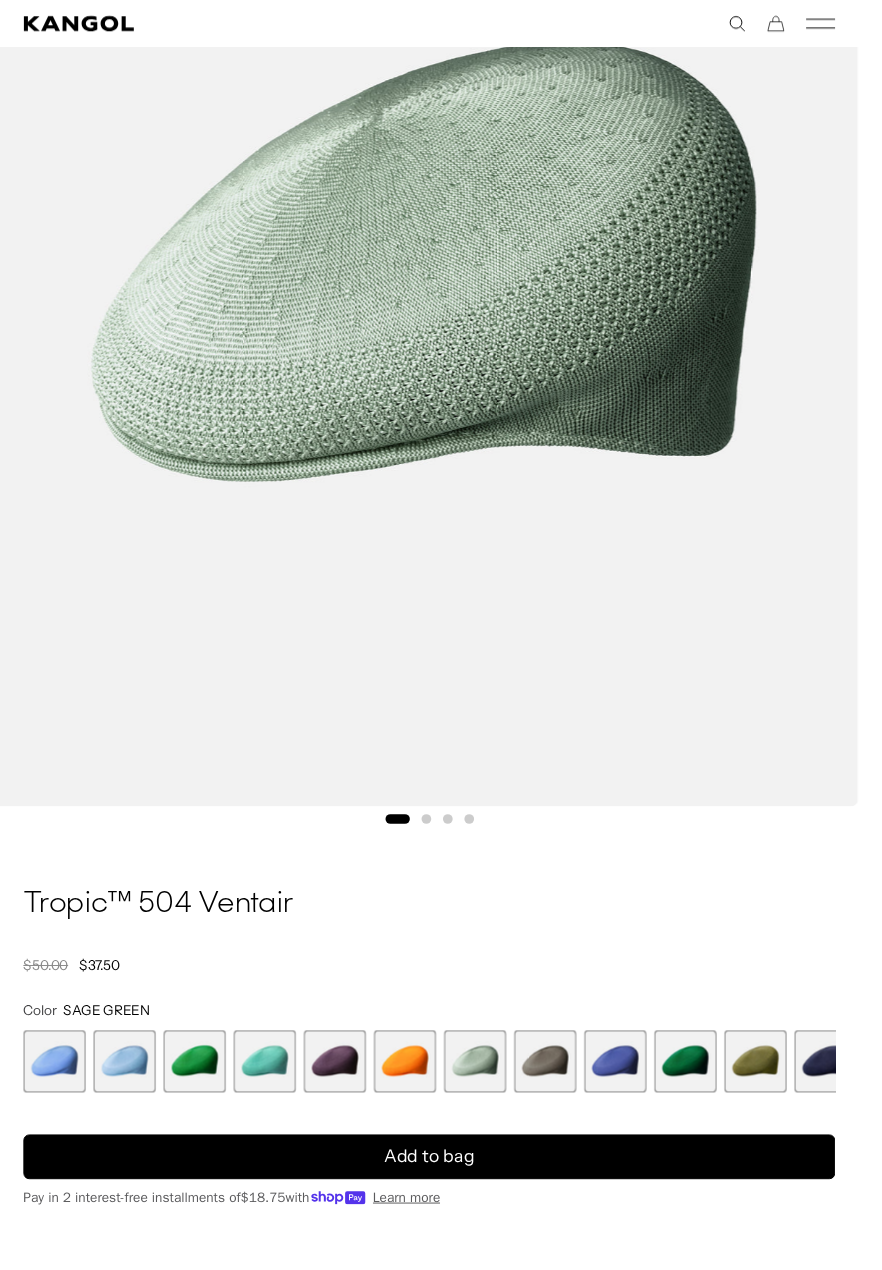 scroll, scrollTop: 0, scrollLeft: 0, axis: both 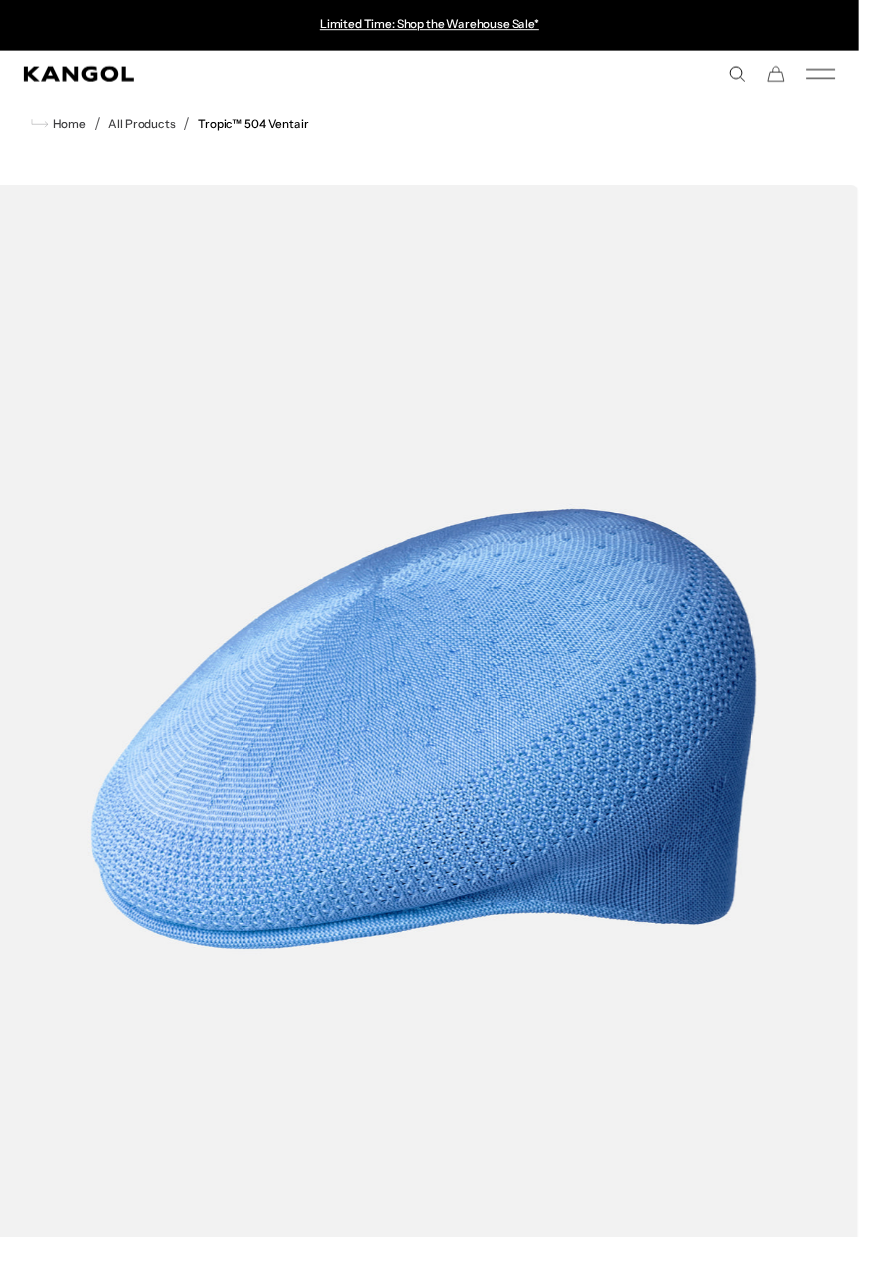 click 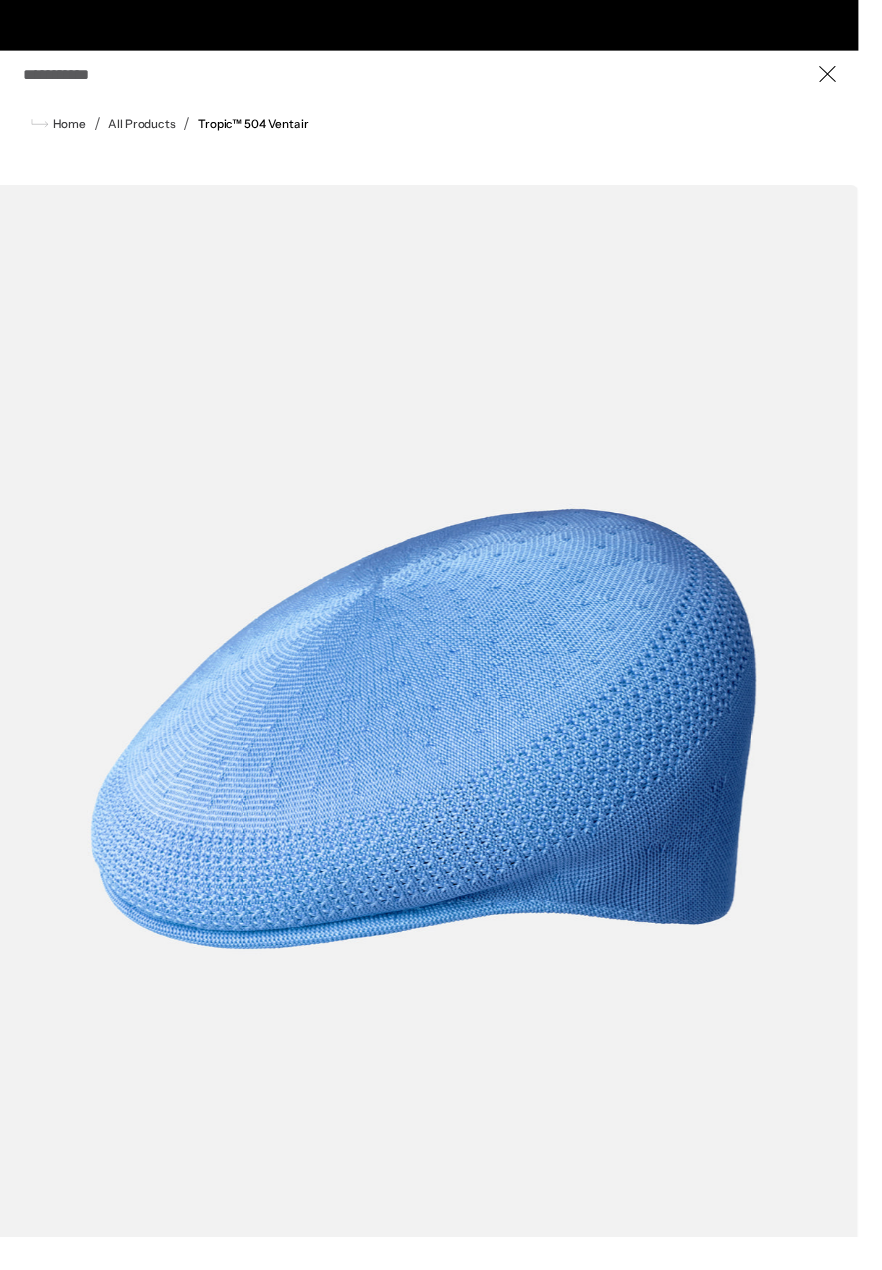 scroll, scrollTop: 0, scrollLeft: 412, axis: horizontal 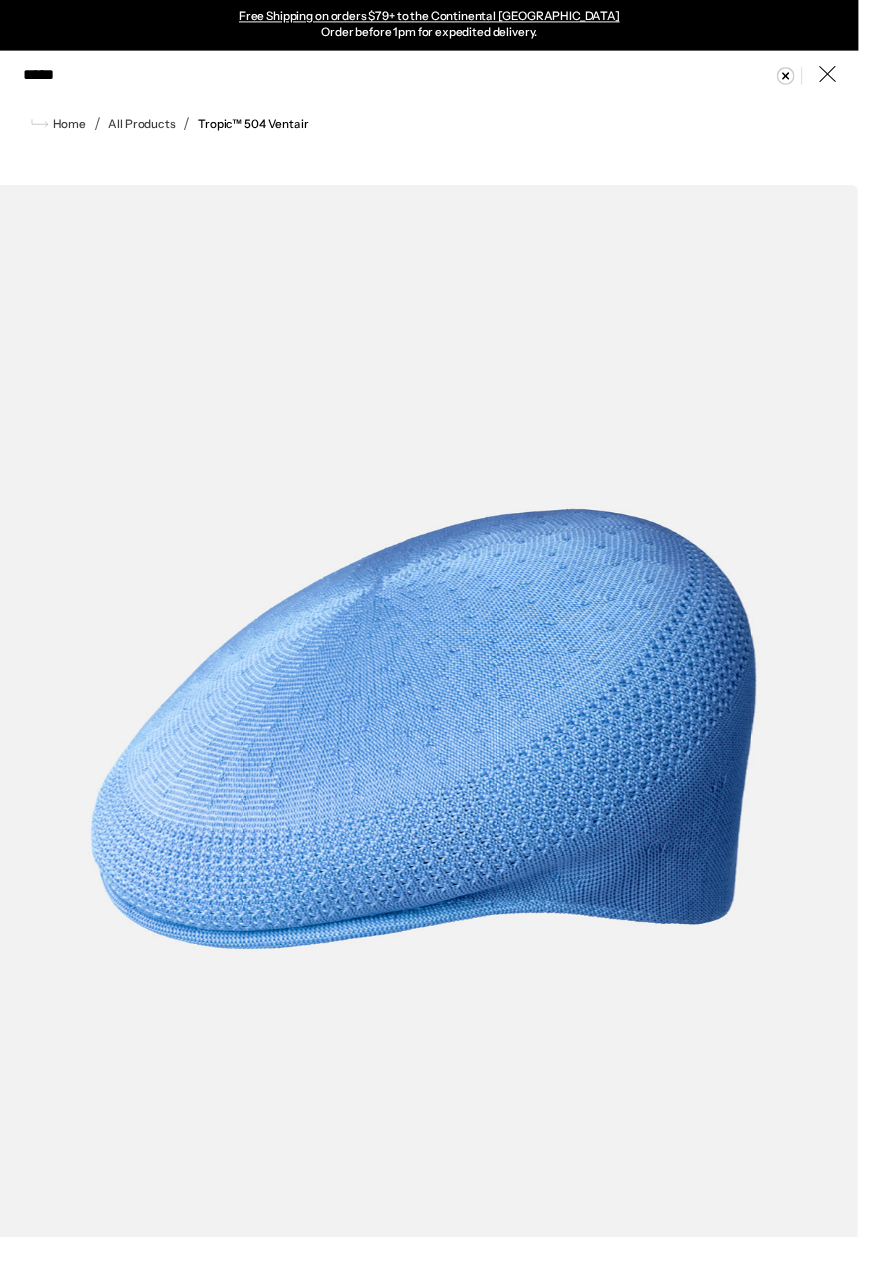 type on "******" 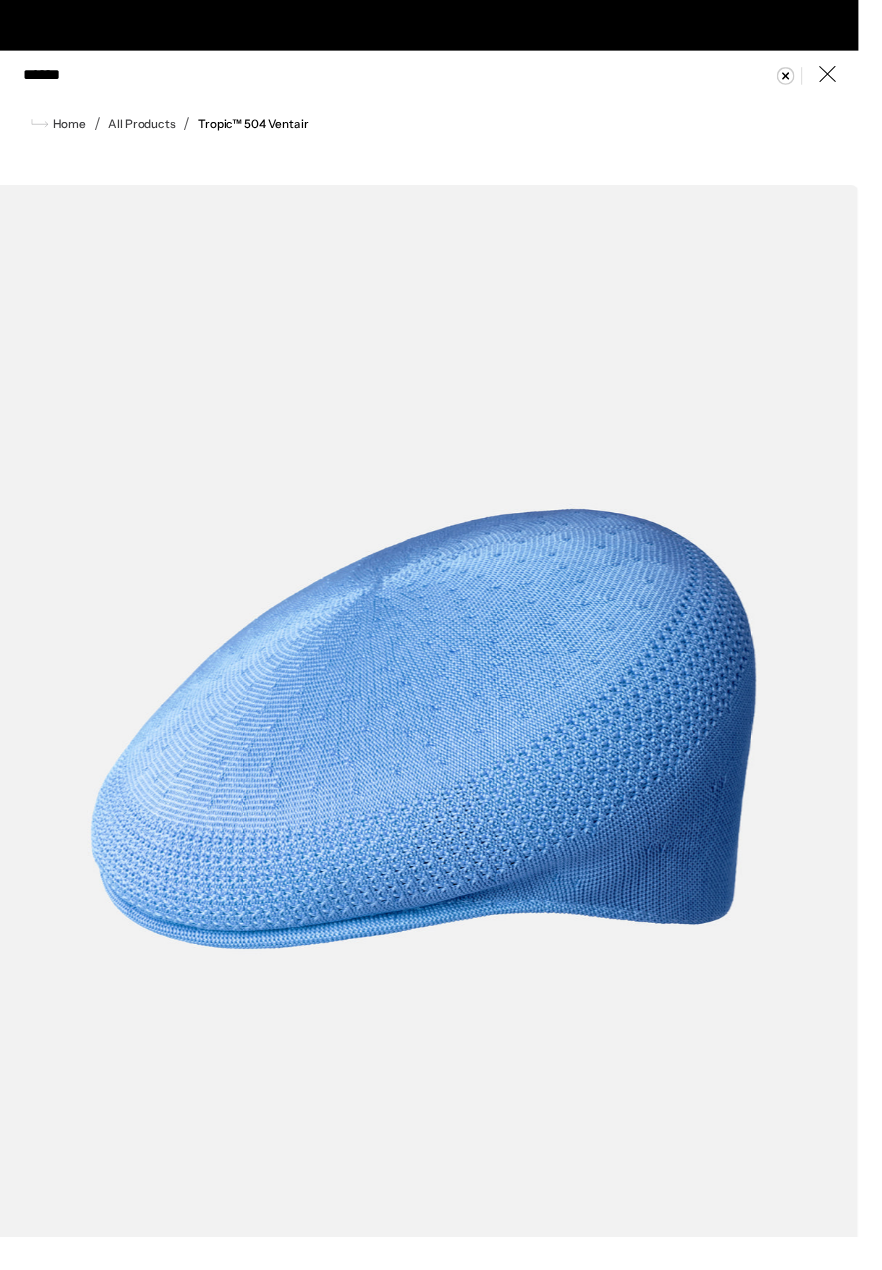 scroll, scrollTop: 0, scrollLeft: 0, axis: both 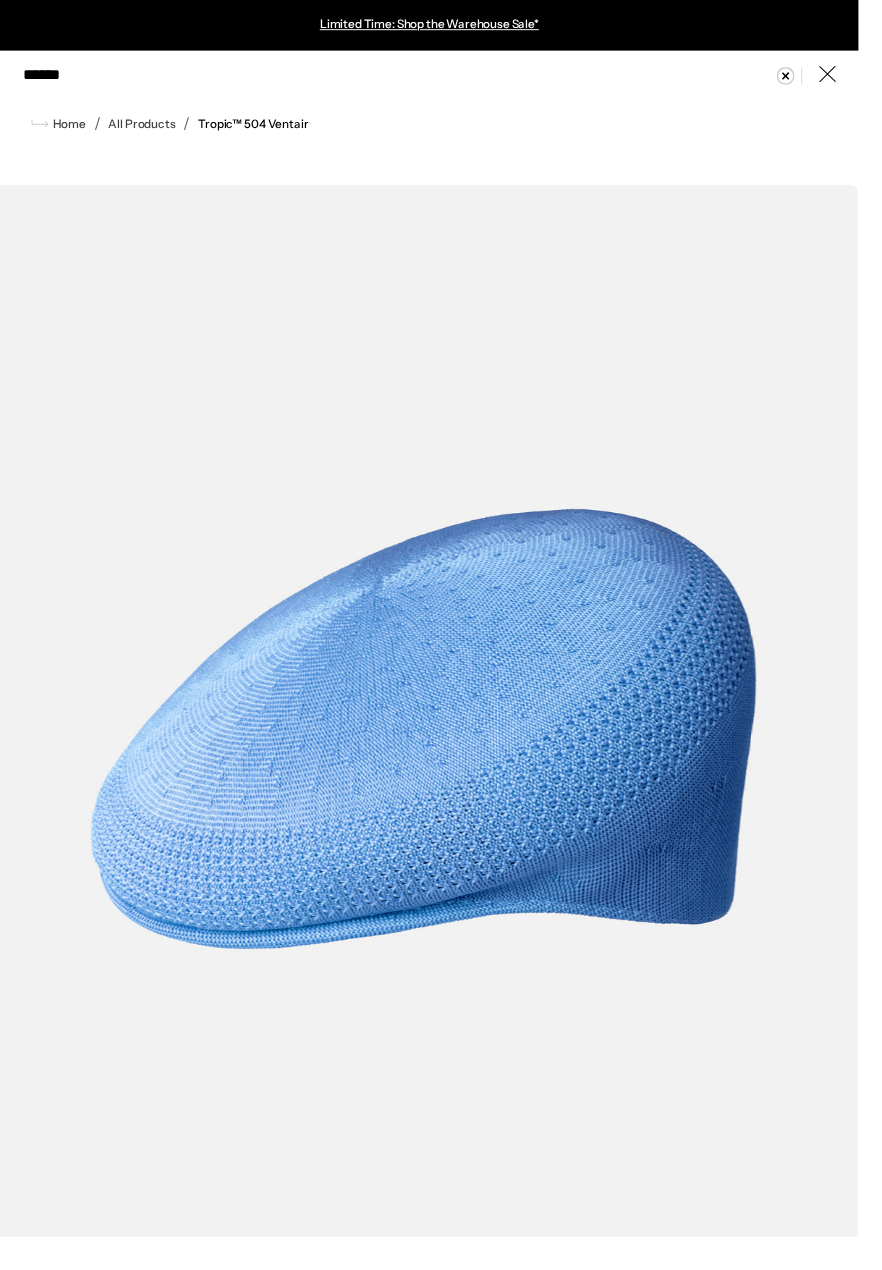 click at bounding box center (0, 0) 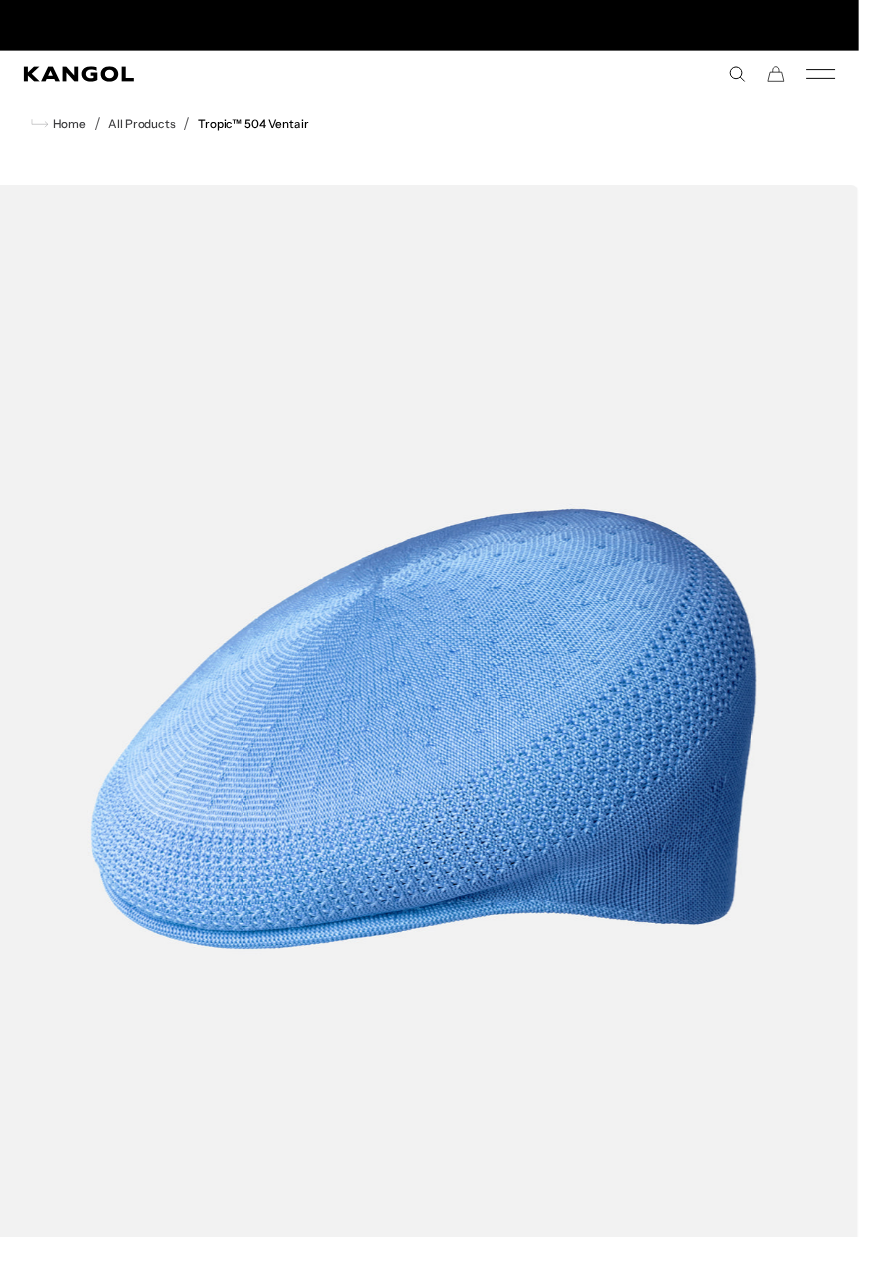 scroll, scrollTop: 0, scrollLeft: 412, axis: horizontal 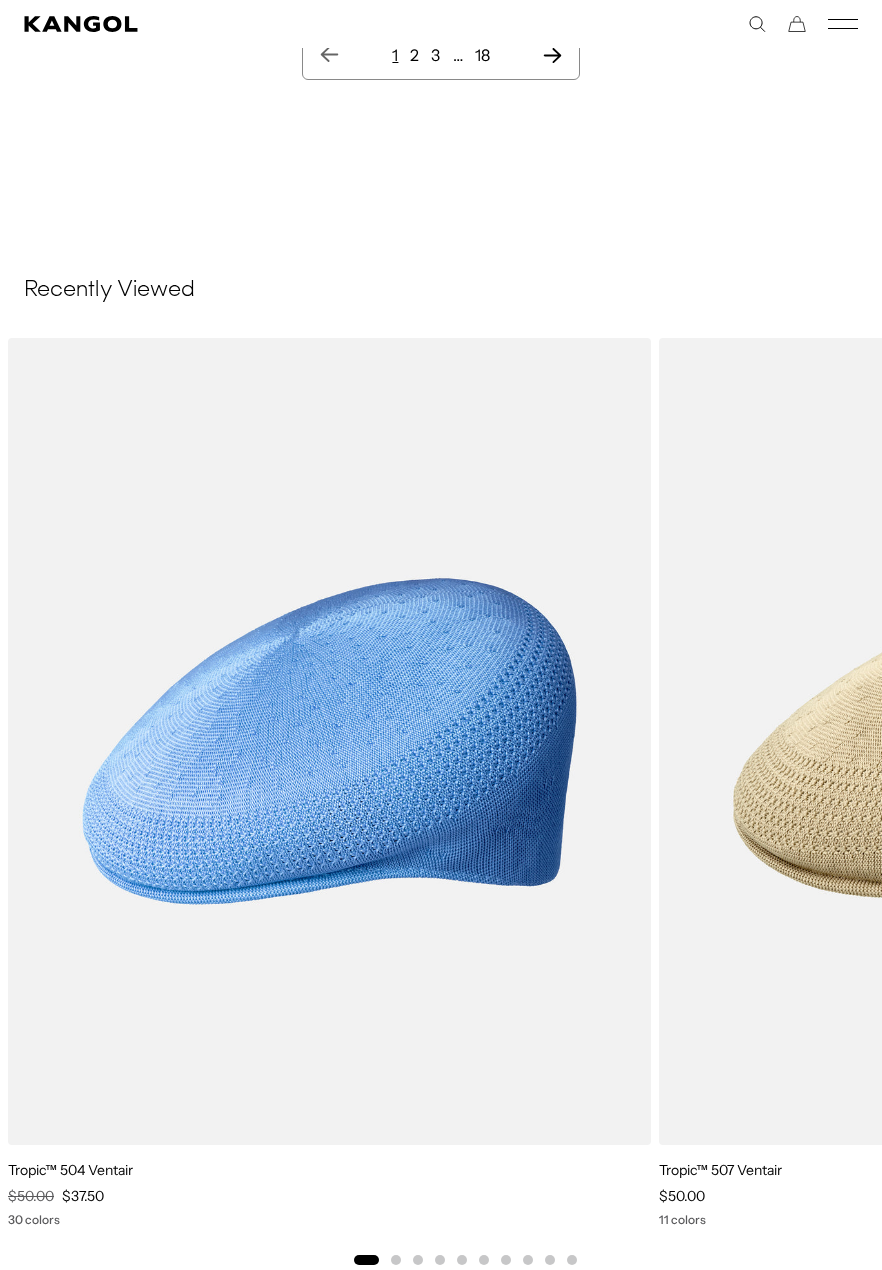 click at bounding box center [0, 0] 